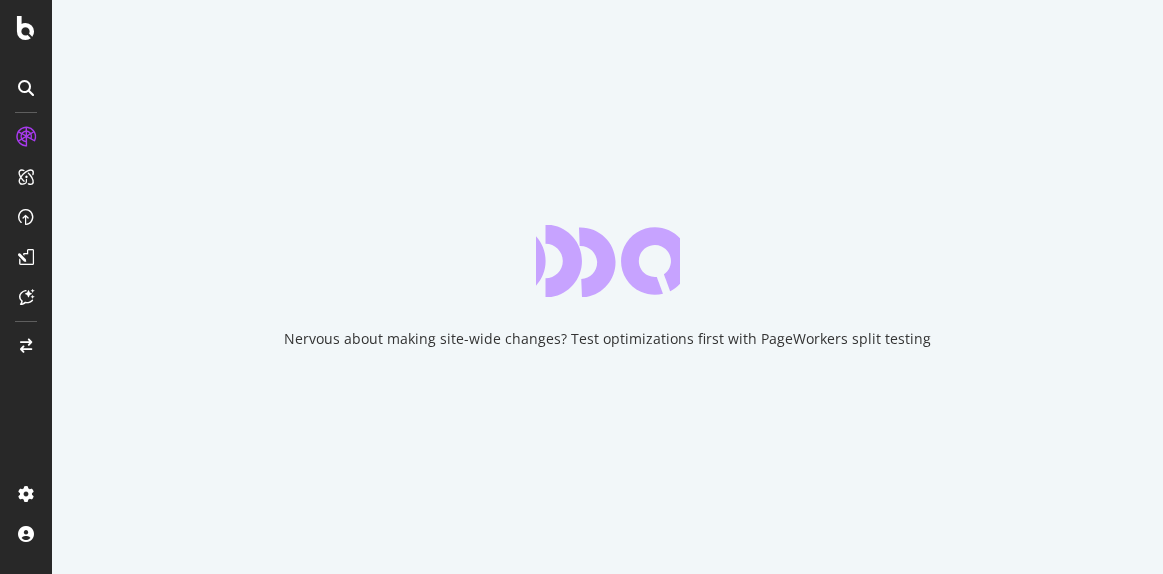 scroll, scrollTop: 0, scrollLeft: 0, axis: both 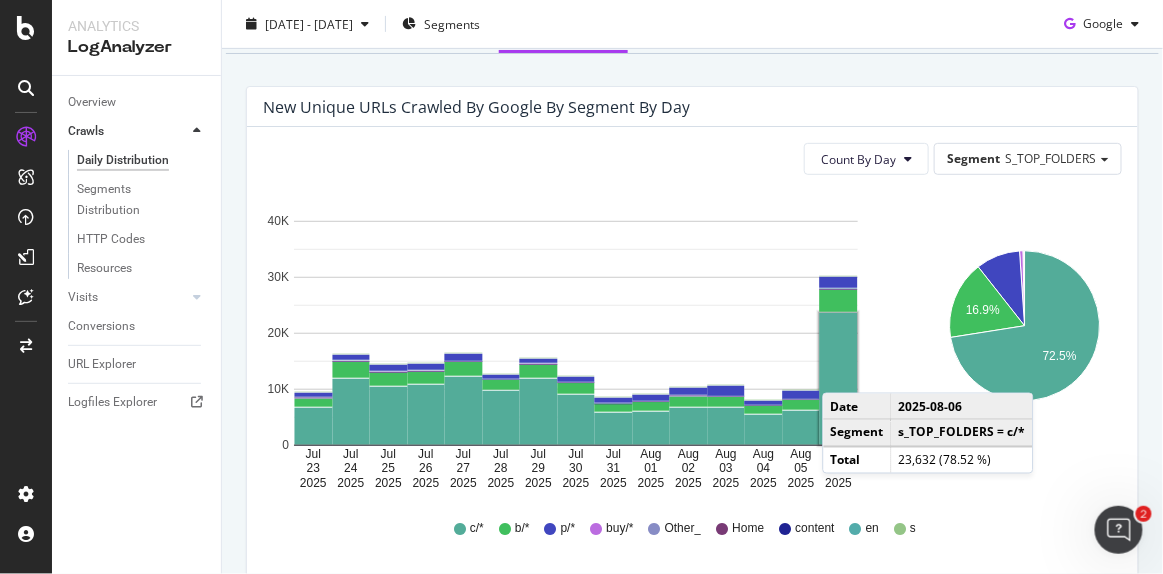 click 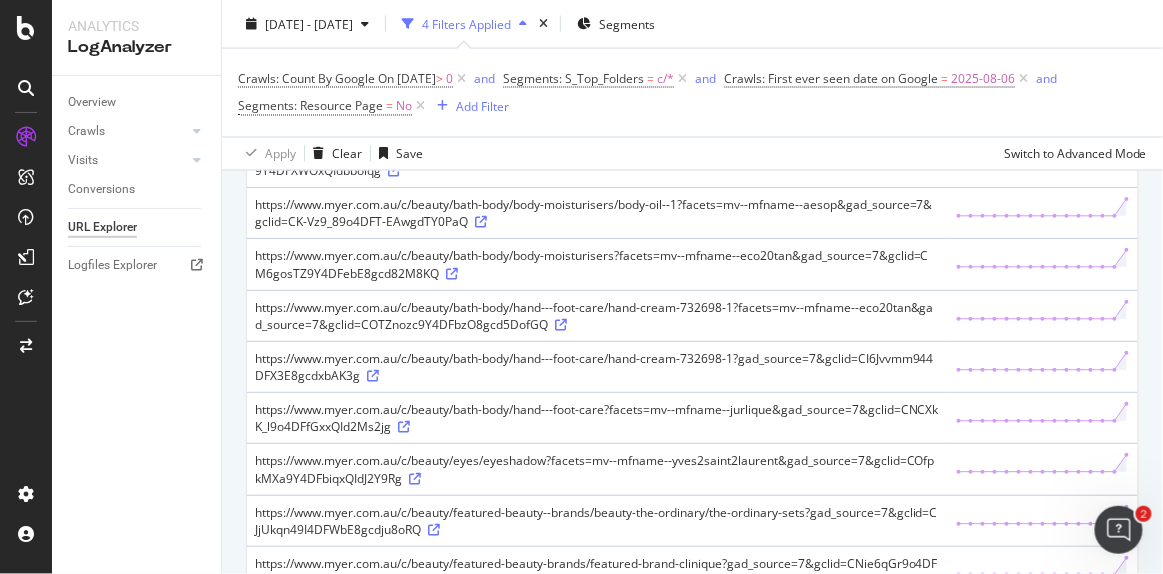 scroll, scrollTop: 0, scrollLeft: 0, axis: both 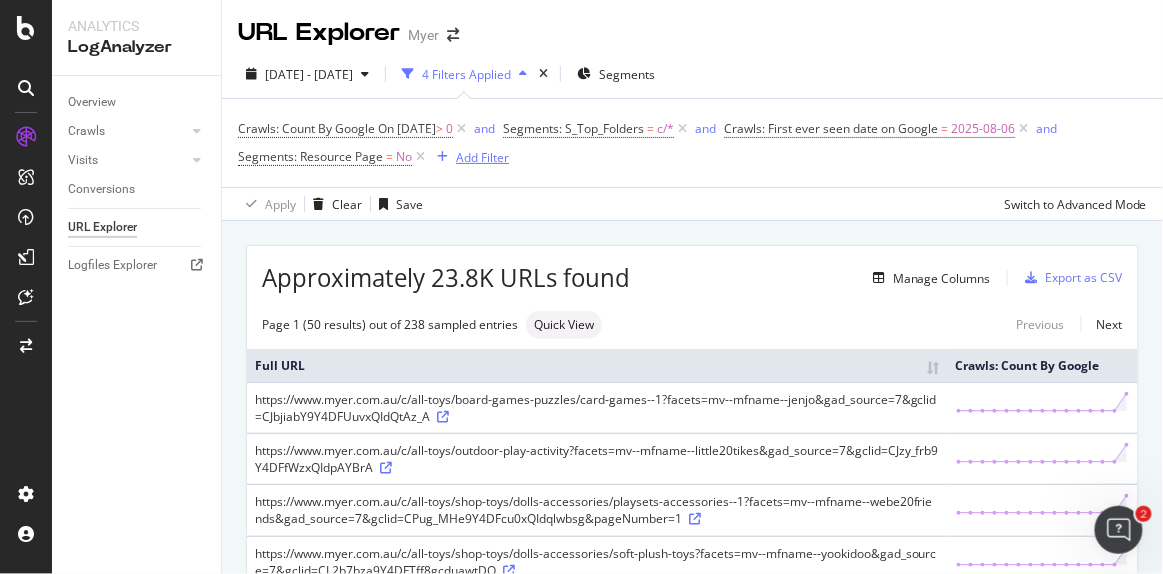 click on "Add Filter" at bounding box center (482, 157) 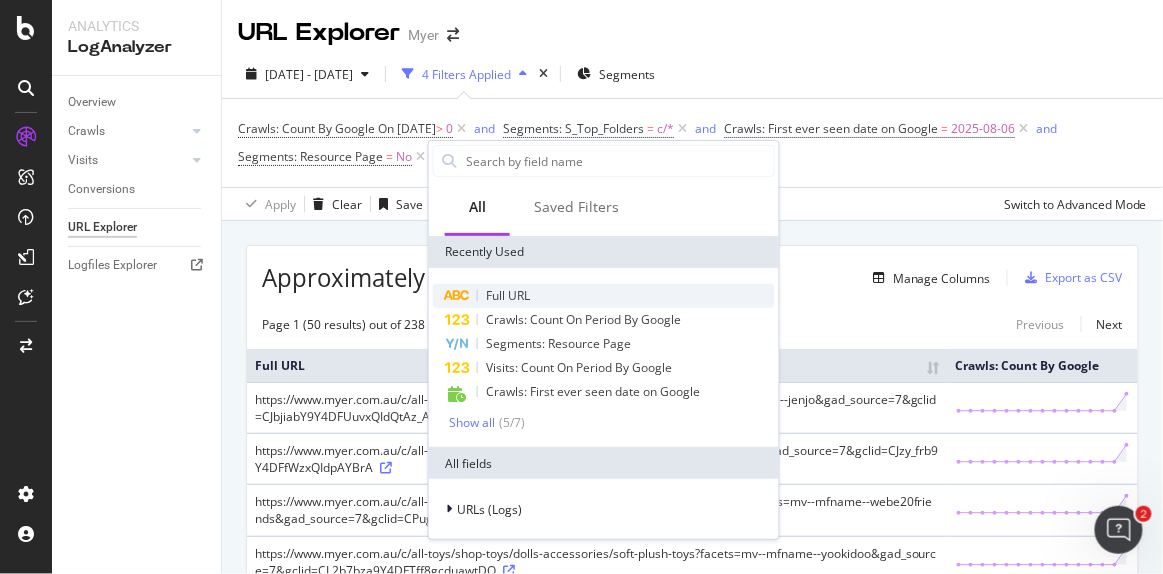 click on "Full URL" at bounding box center [604, 296] 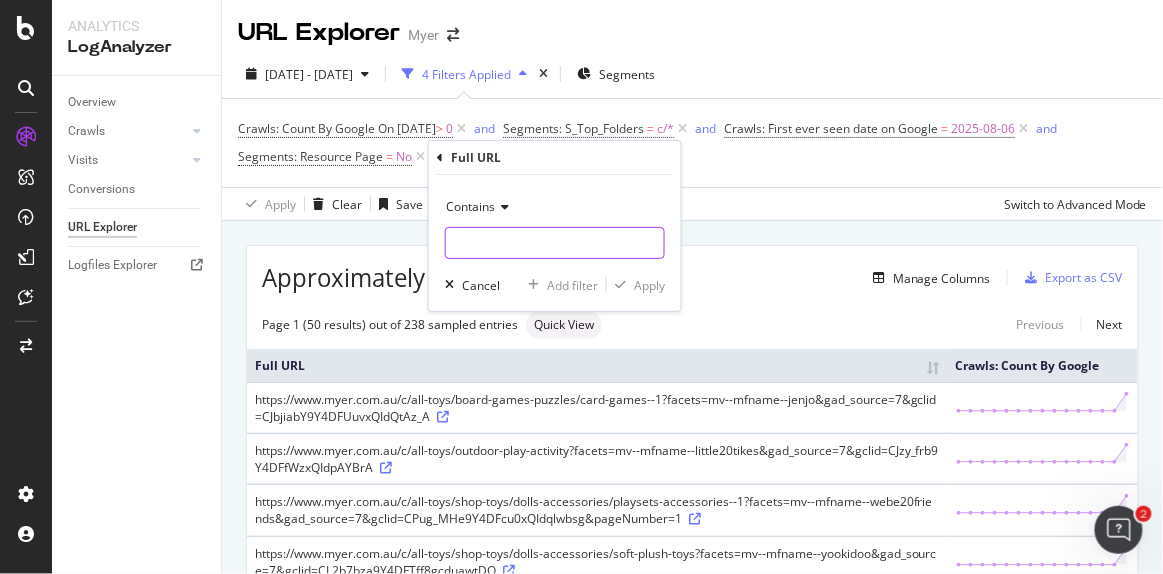 click at bounding box center [555, 243] 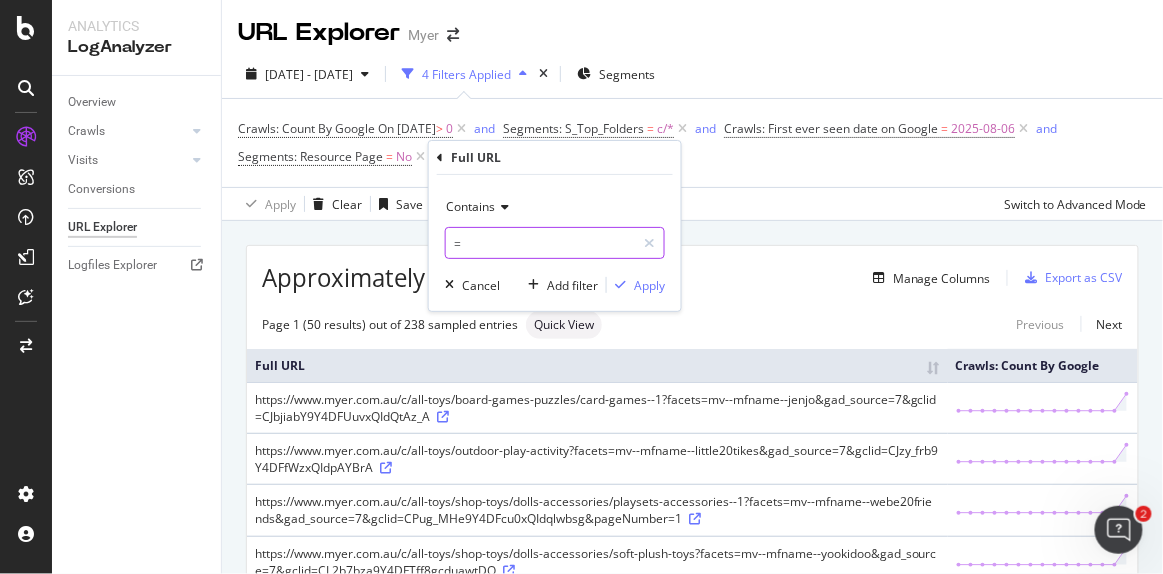 type on "=" 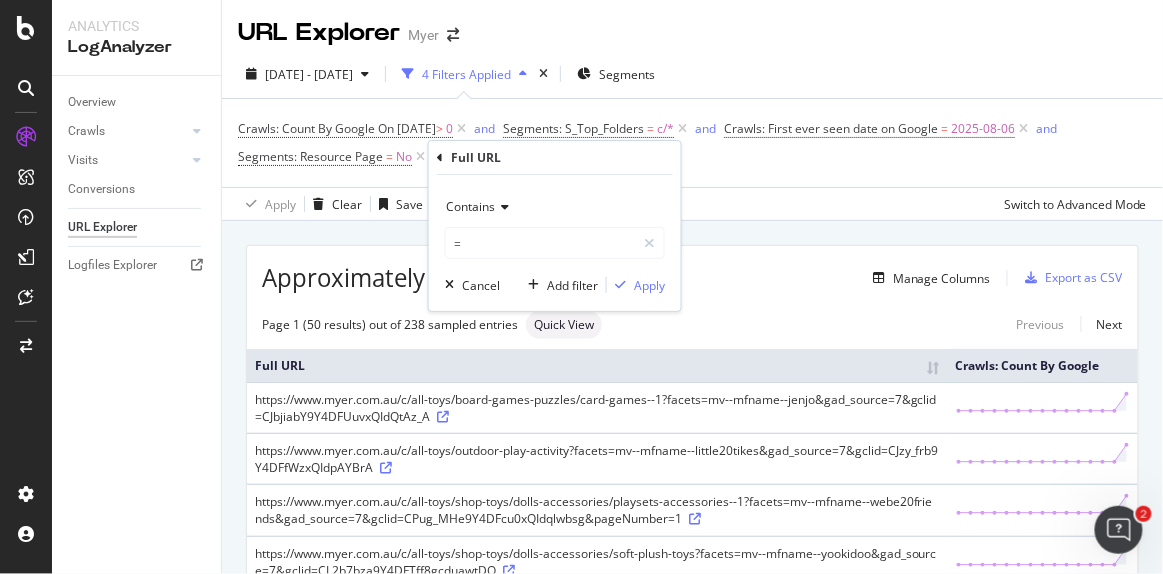 click on "Contains" at bounding box center (470, 206) 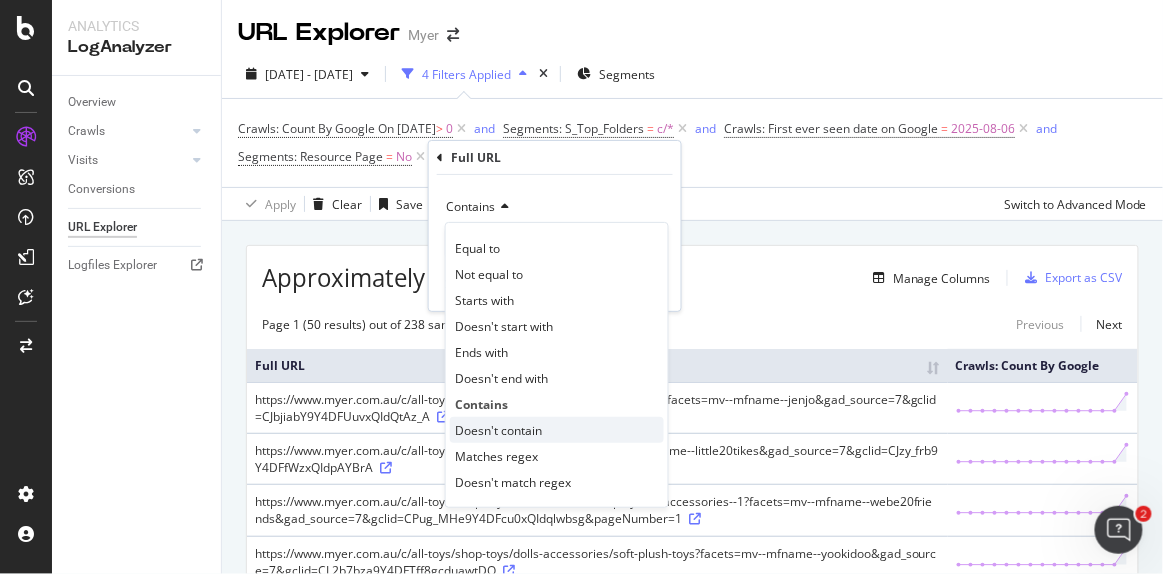 click on "Doesn't contain" at bounding box center [498, 430] 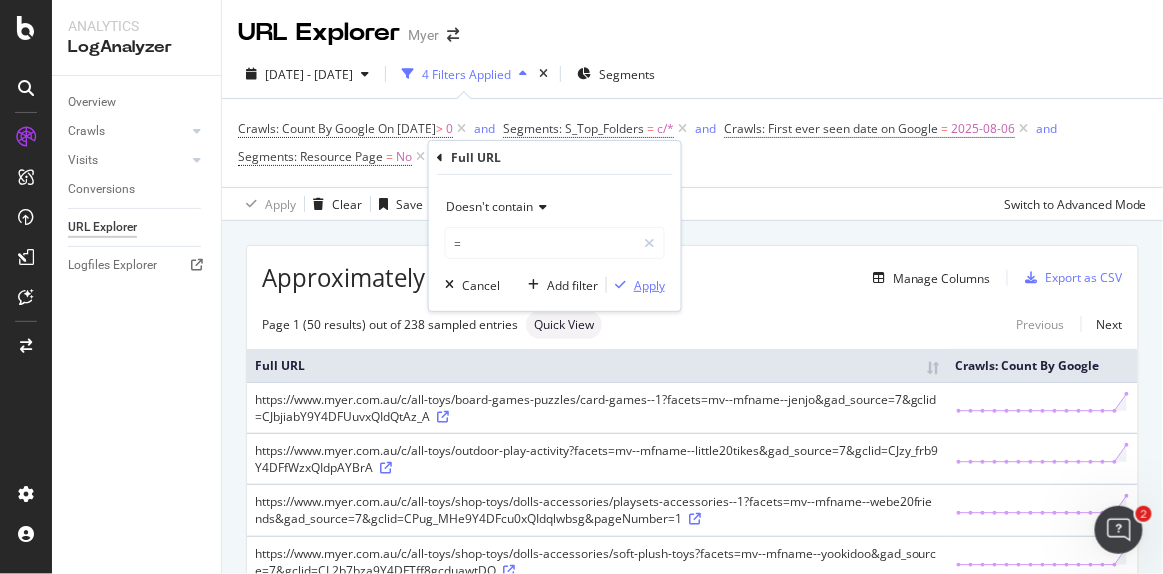 click at bounding box center [620, 285] 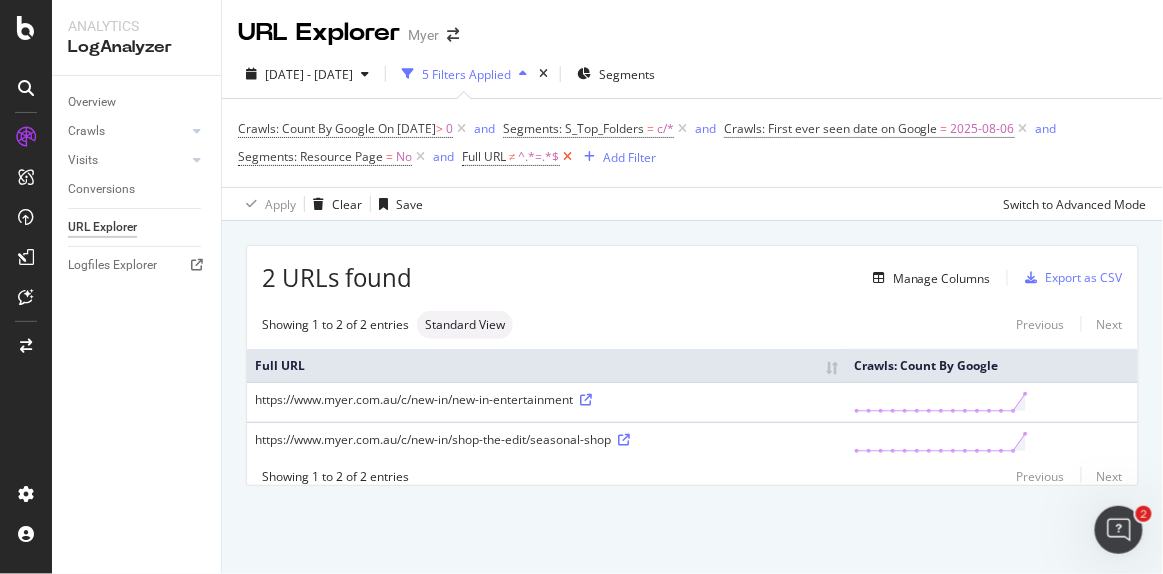 click at bounding box center (568, 157) 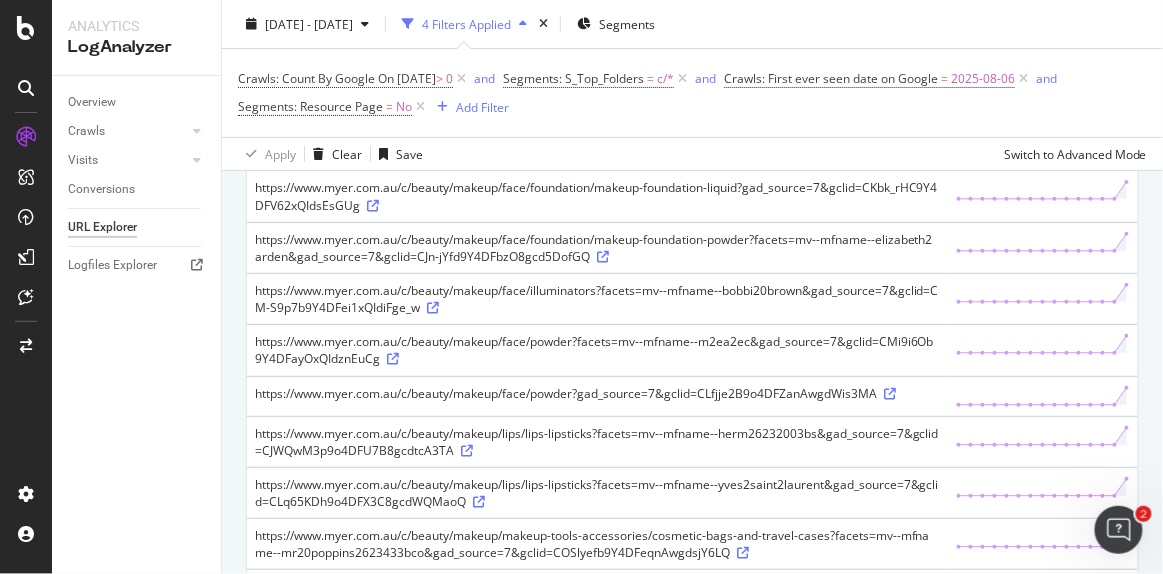 scroll, scrollTop: 2434, scrollLeft: 0, axis: vertical 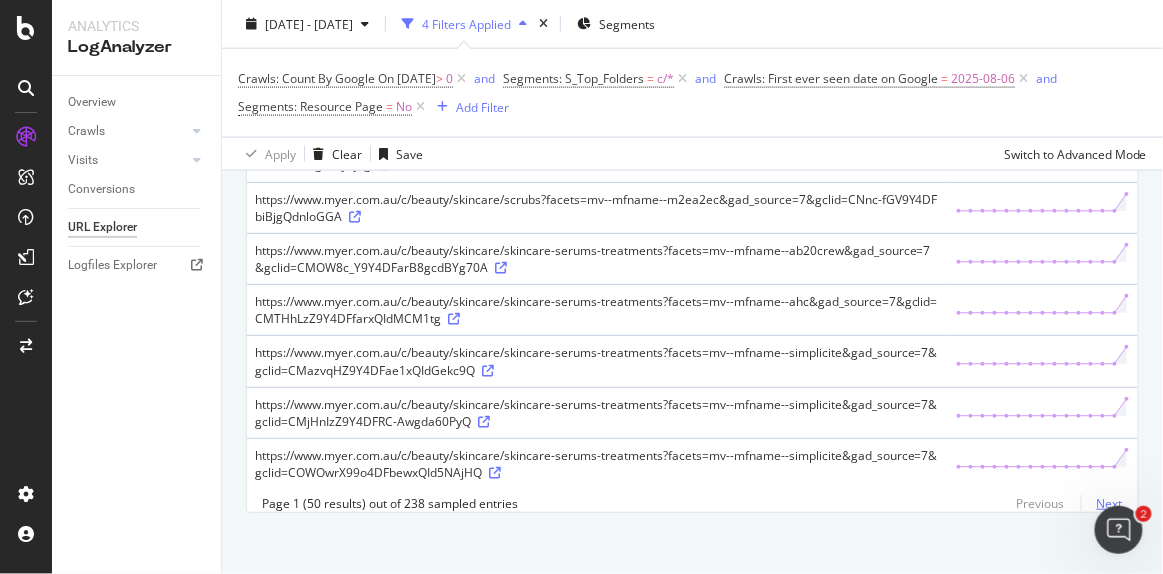 click on "Next" at bounding box center (1102, 503) 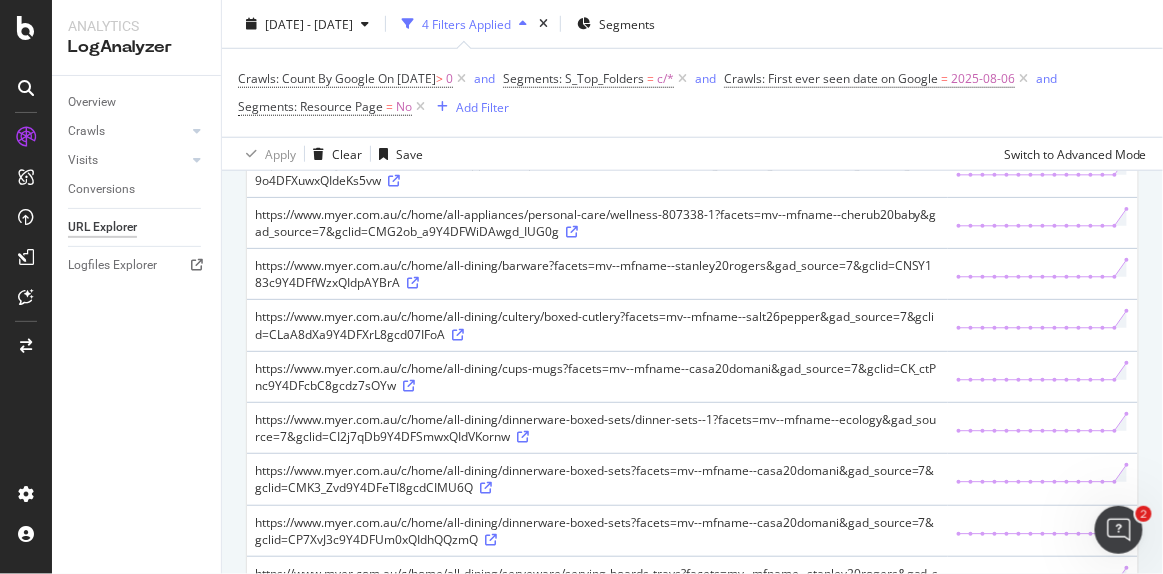 scroll, scrollTop: 395, scrollLeft: 0, axis: vertical 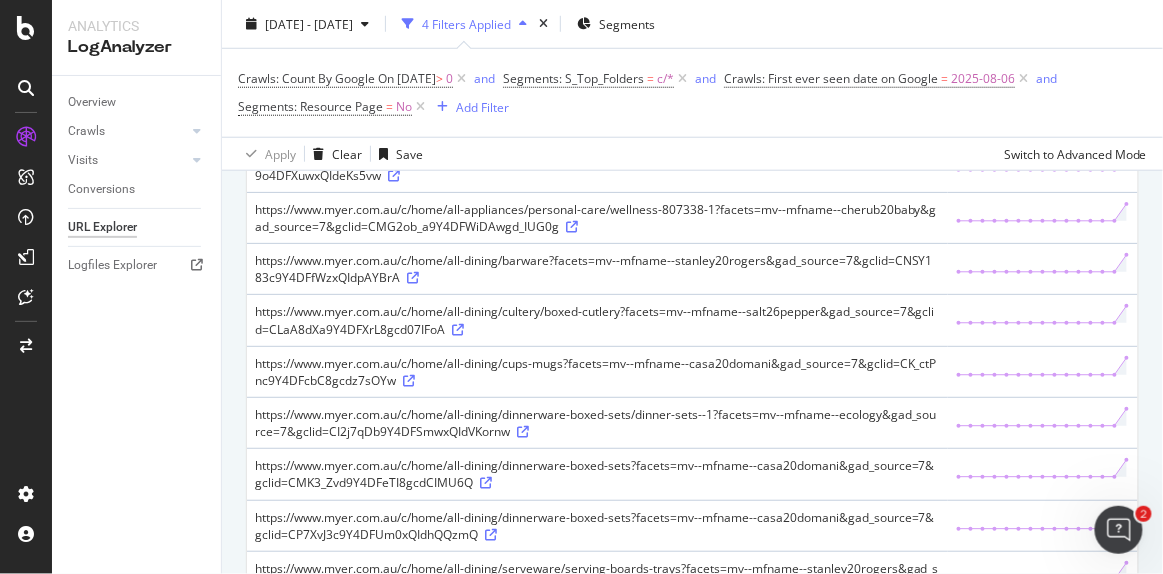 drag, startPoint x: 776, startPoint y: 359, endPoint x: 410, endPoint y: 377, distance: 366.44235 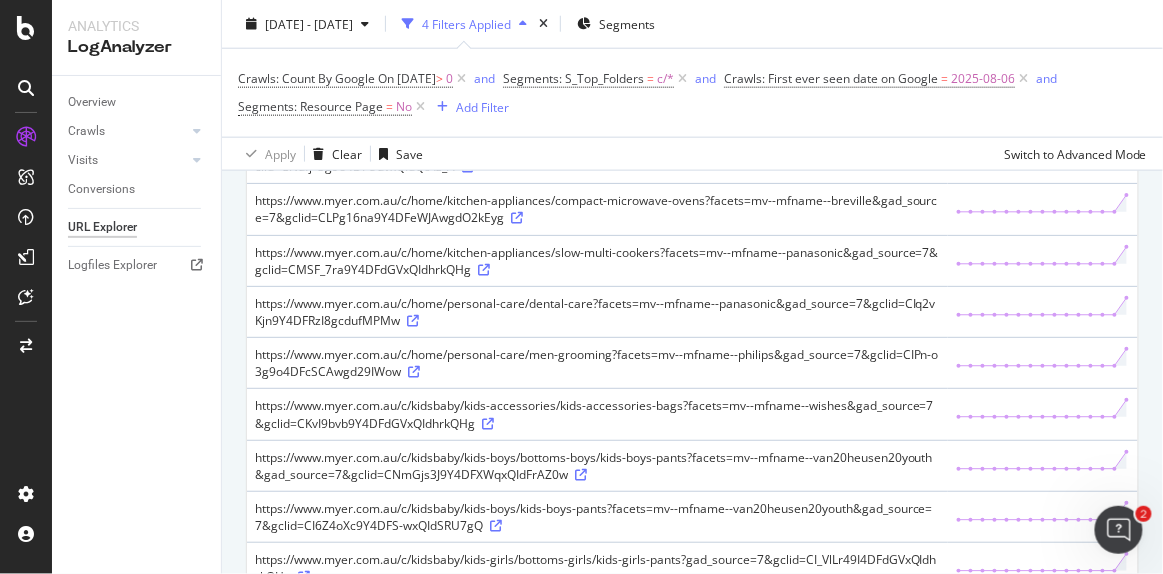 scroll, scrollTop: 2446, scrollLeft: 0, axis: vertical 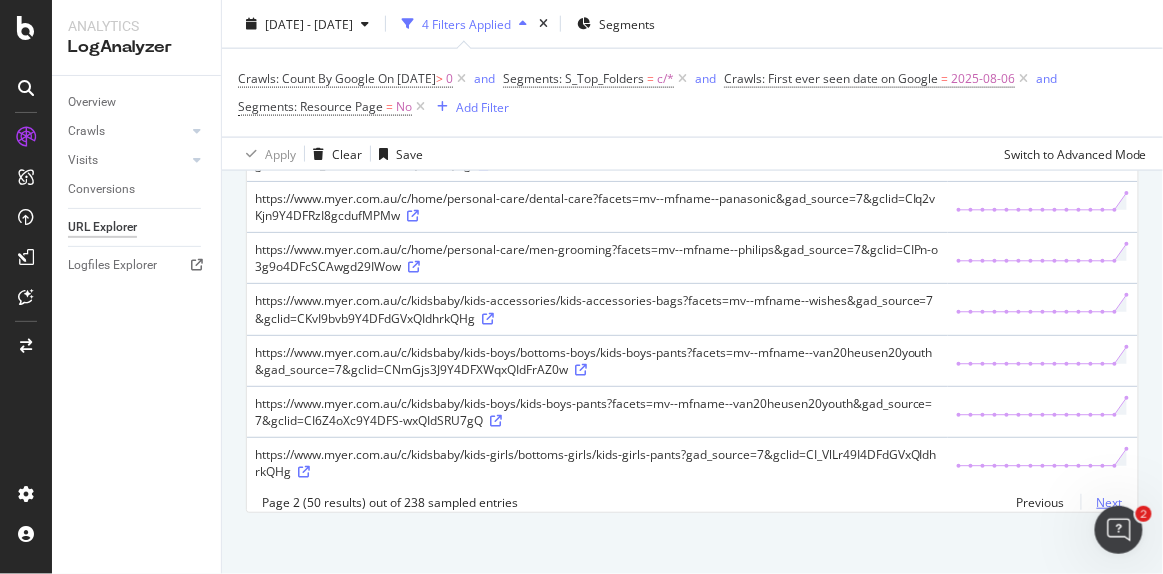 click on "Next" at bounding box center [1102, 502] 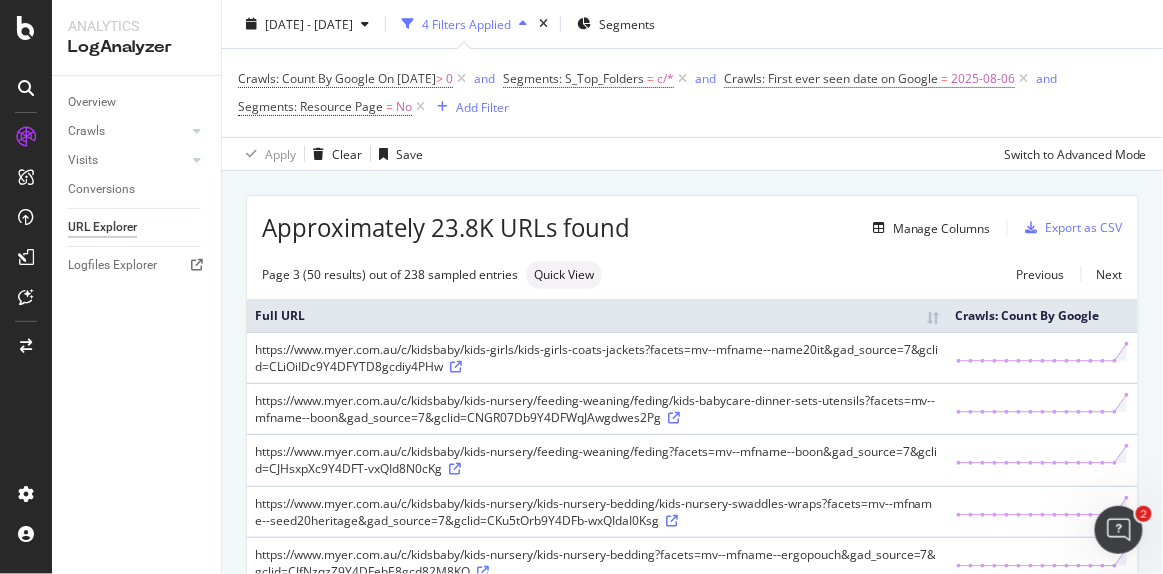 scroll, scrollTop: 2434, scrollLeft: 0, axis: vertical 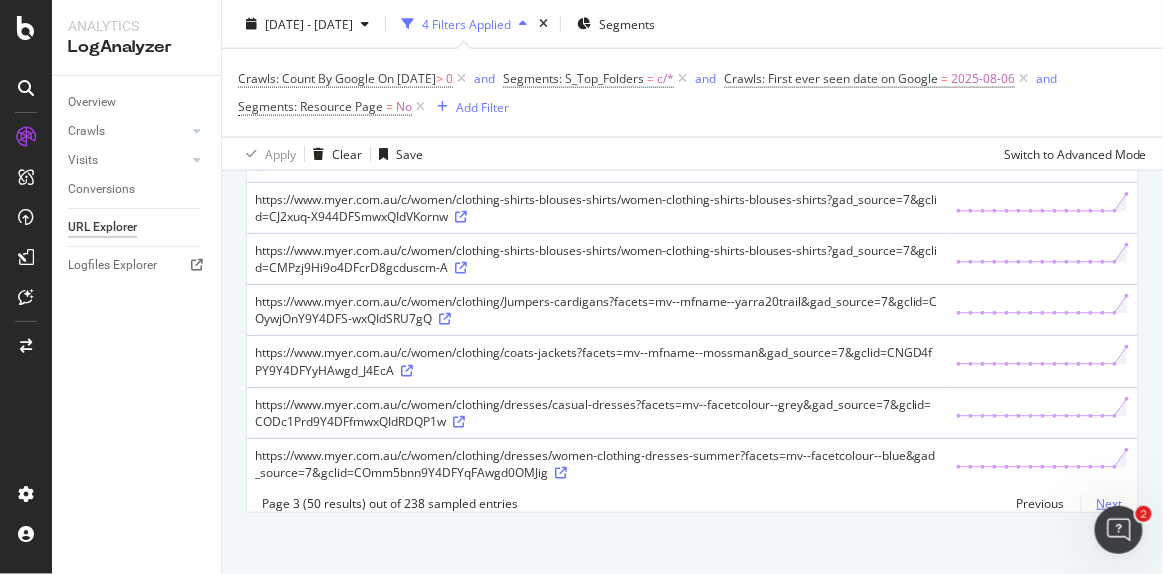click on "Next" at bounding box center (1102, 503) 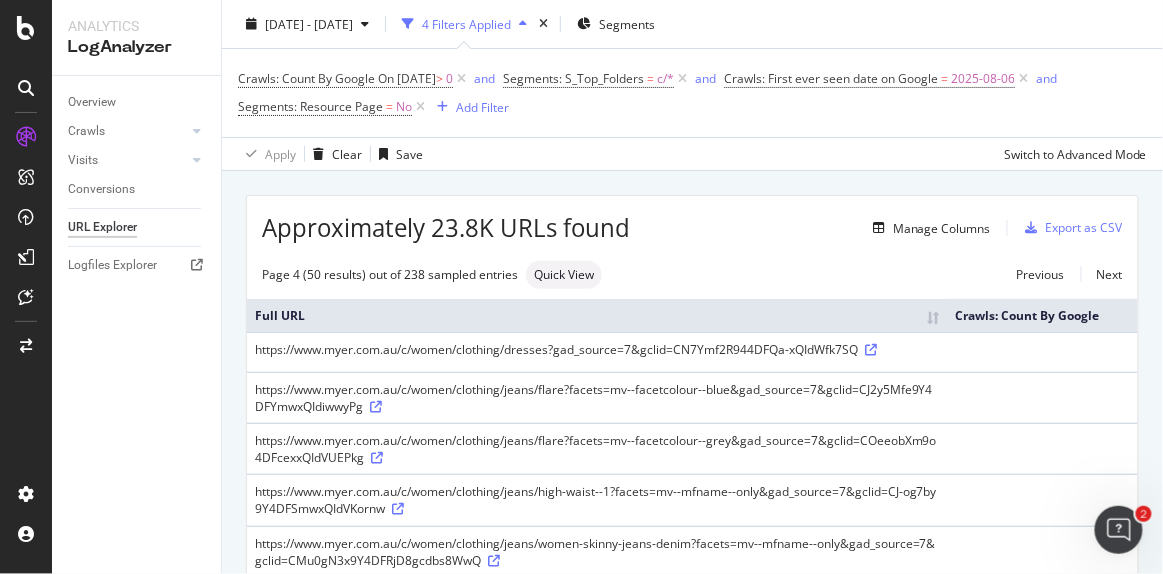 scroll, scrollTop: 2434, scrollLeft: 0, axis: vertical 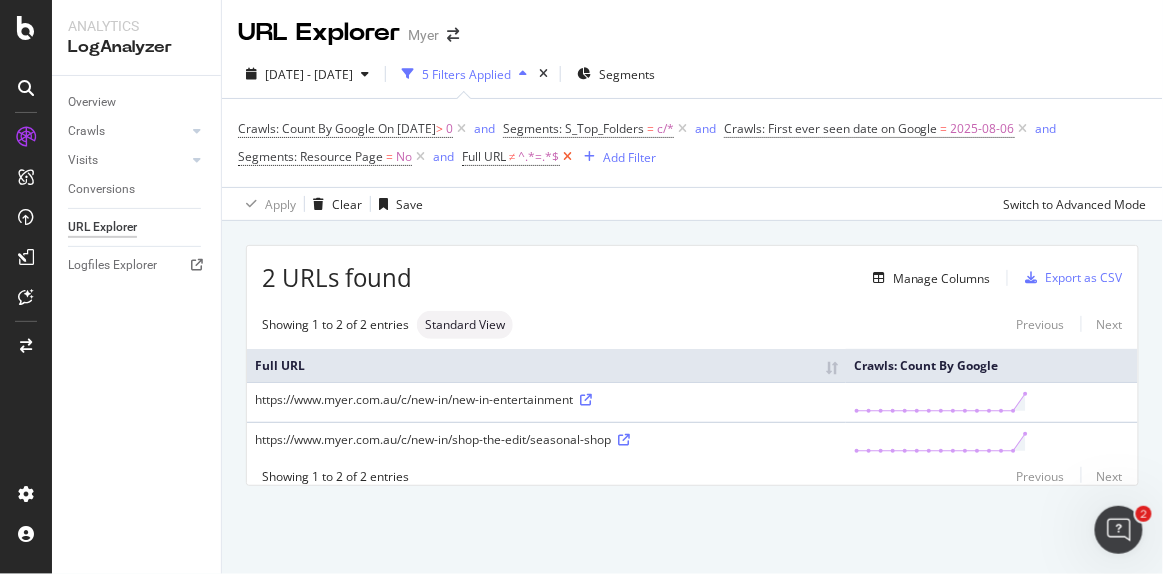 click at bounding box center (568, 157) 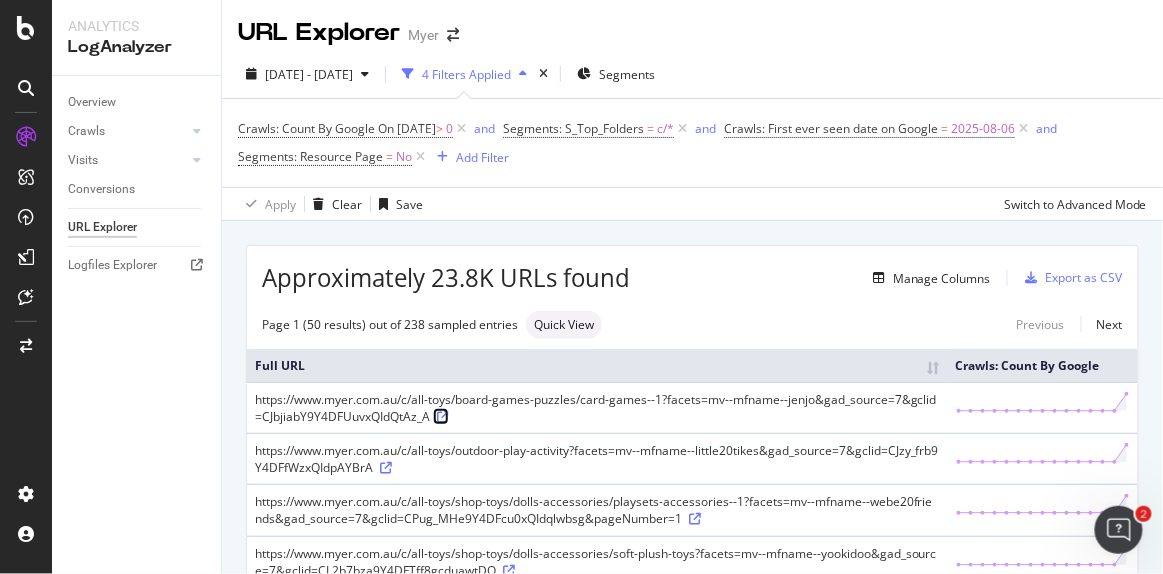 click at bounding box center (443, 417) 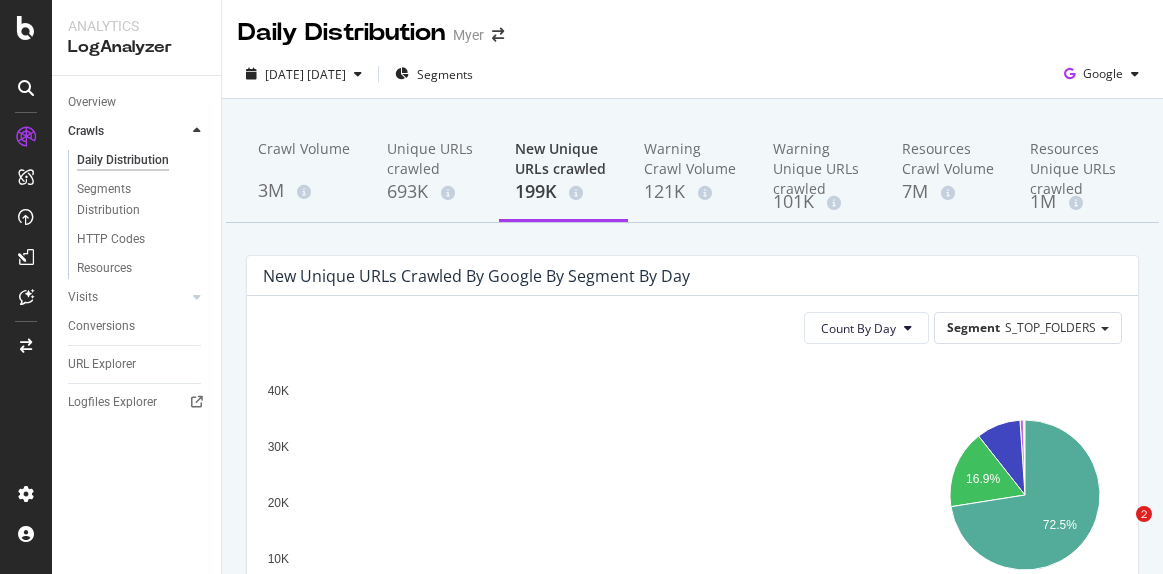 scroll, scrollTop: 0, scrollLeft: 0, axis: both 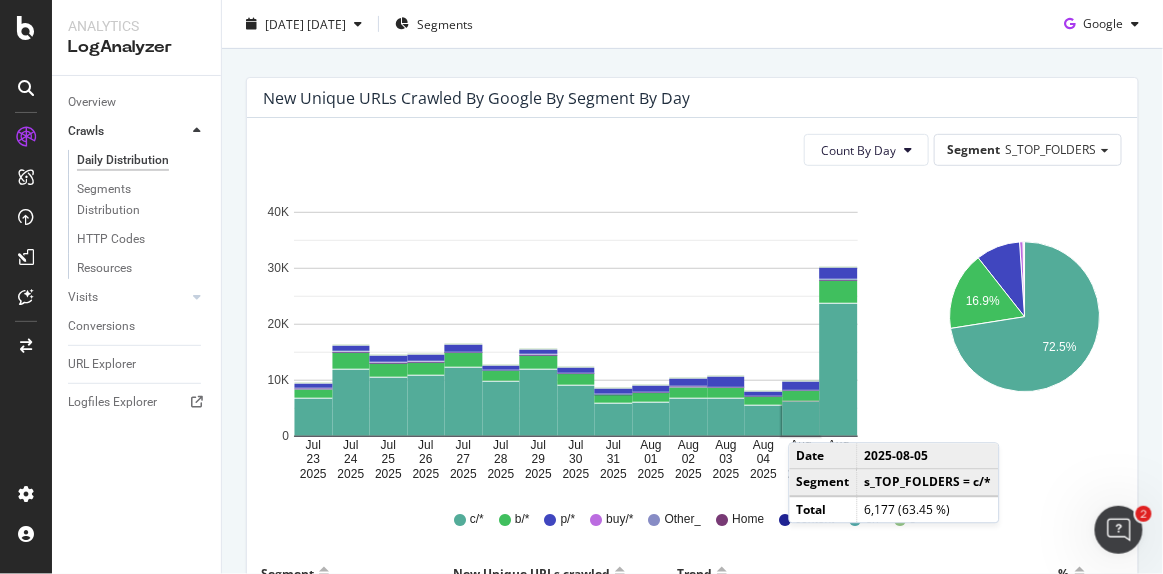 click 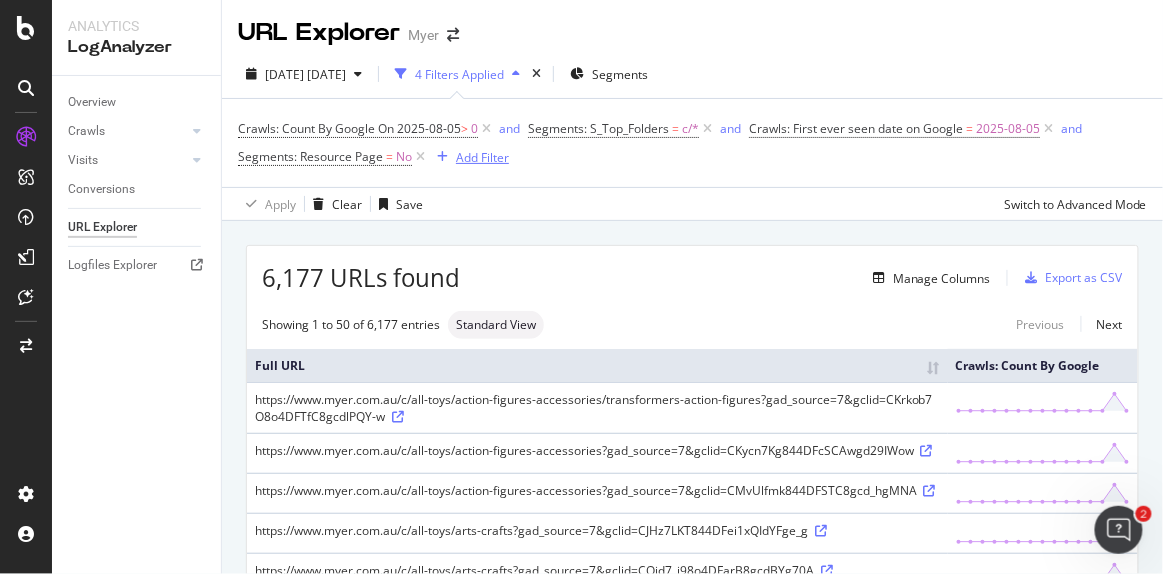 click on "Add Filter" at bounding box center [482, 157] 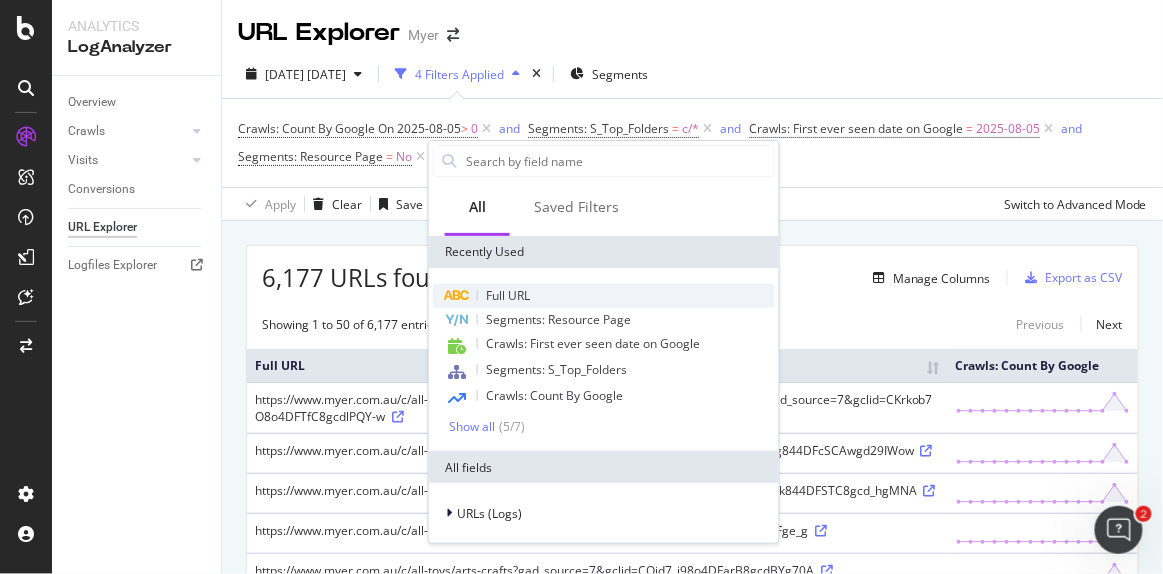 click on "Full URL" at bounding box center (604, 296) 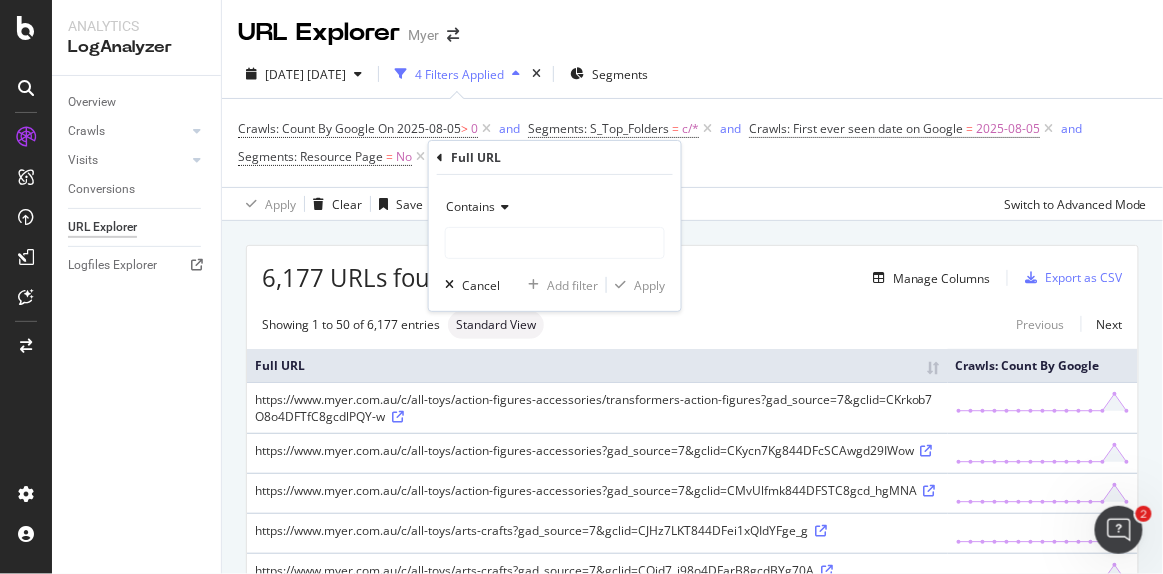 click on "Contains" at bounding box center [470, 206] 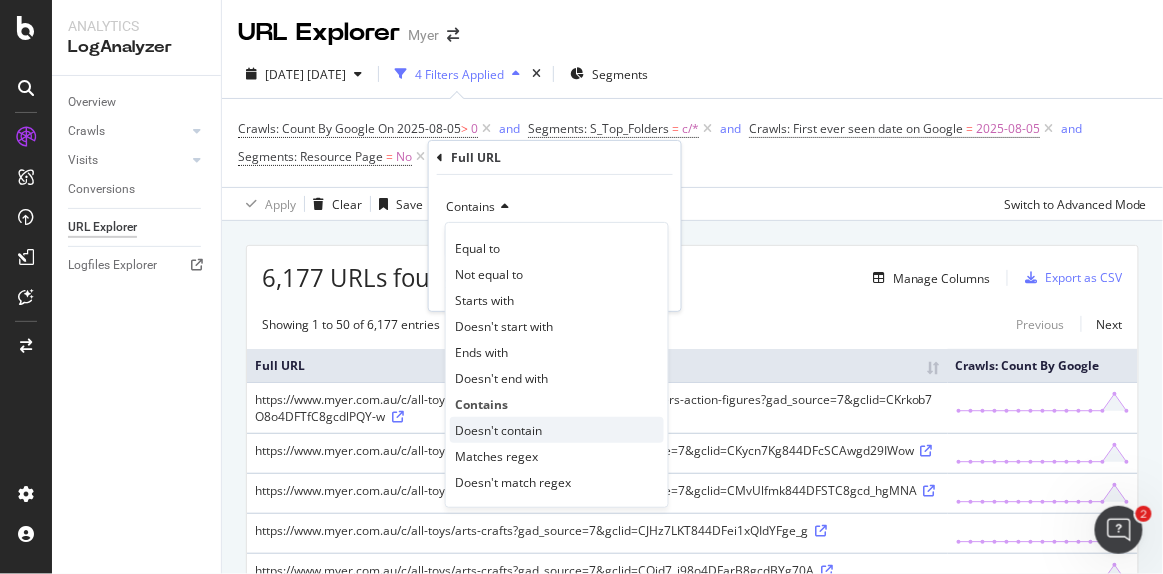 click on "Doesn't contain" at bounding box center [498, 430] 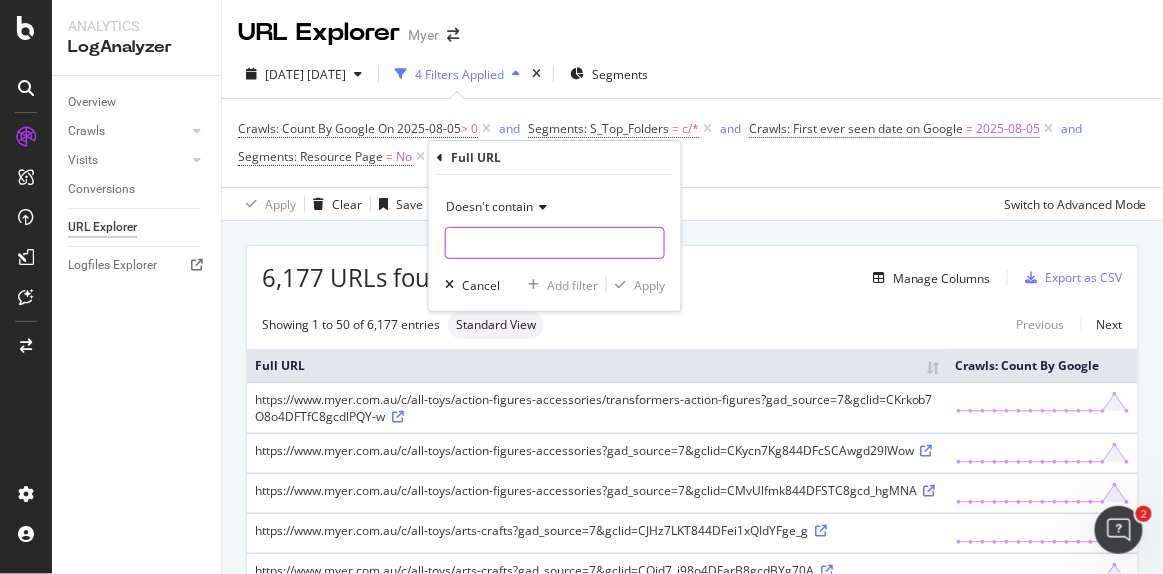click at bounding box center [555, 243] 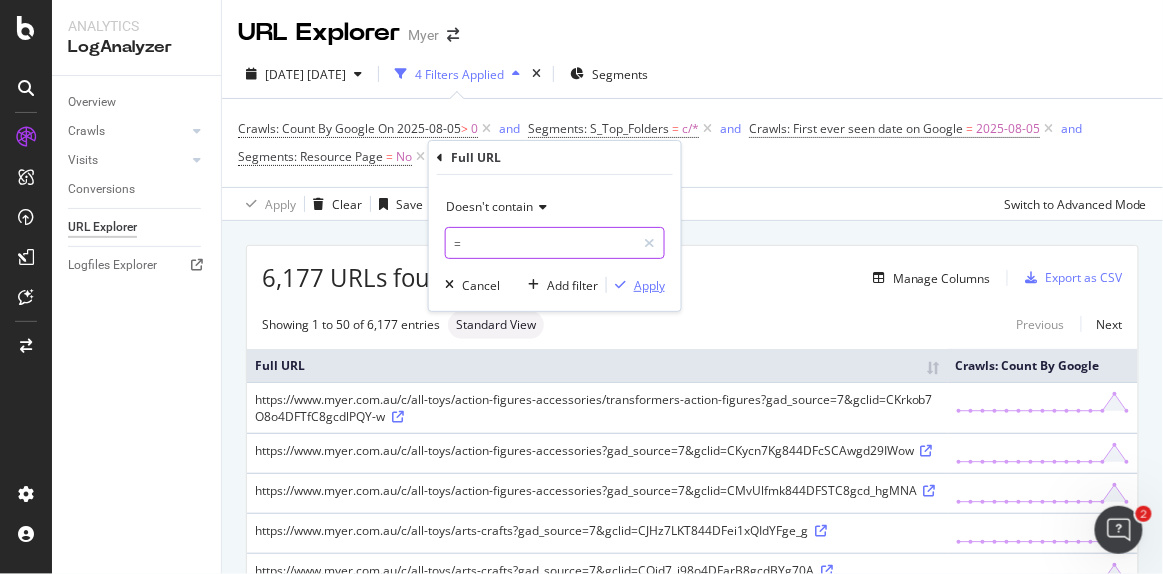 type on "=" 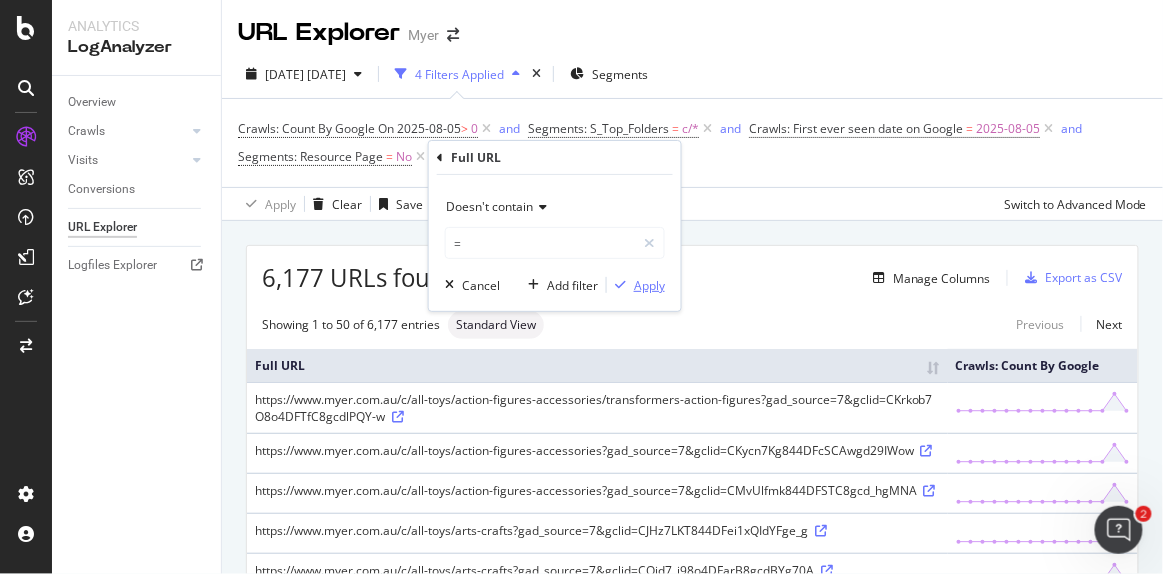 click on "Apply" at bounding box center [649, 285] 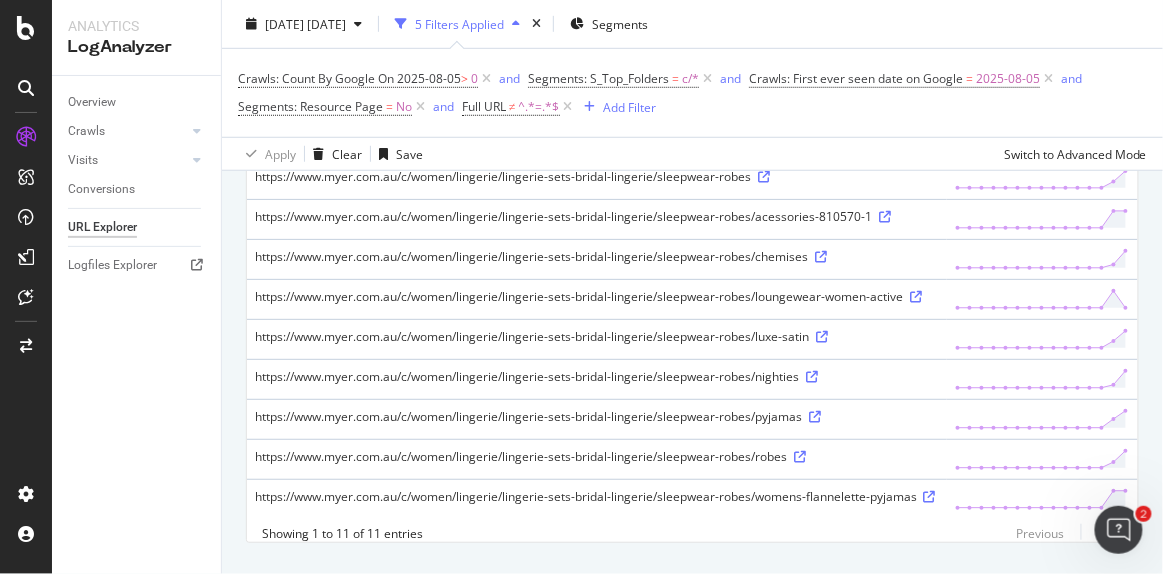 scroll, scrollTop: 303, scrollLeft: 0, axis: vertical 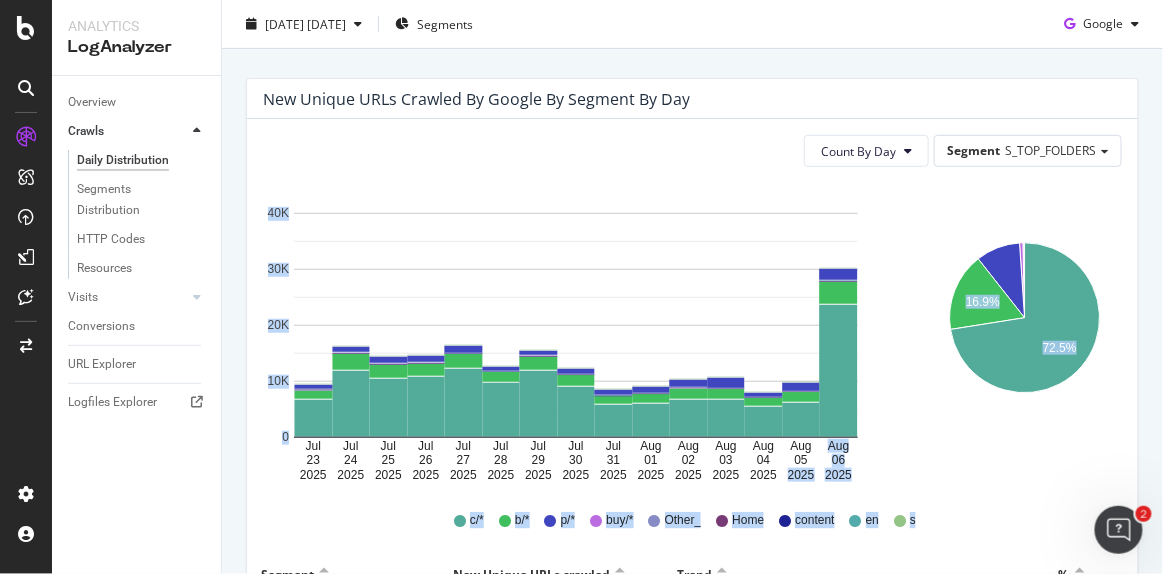 drag, startPoint x: 806, startPoint y: 459, endPoint x: 923, endPoint y: 514, distance: 129.28264 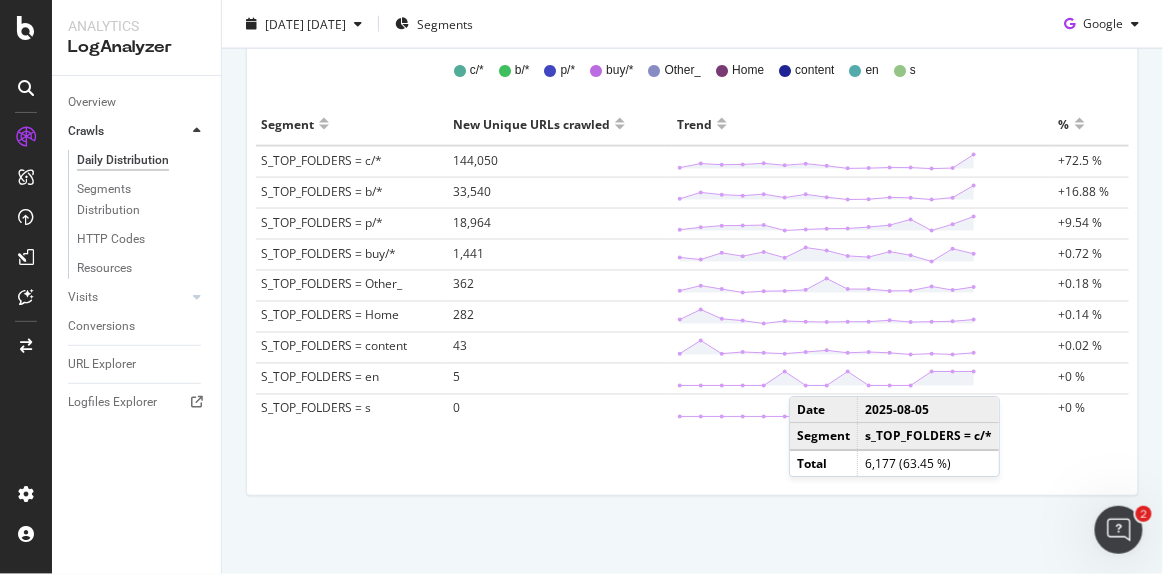 scroll, scrollTop: 634, scrollLeft: 0, axis: vertical 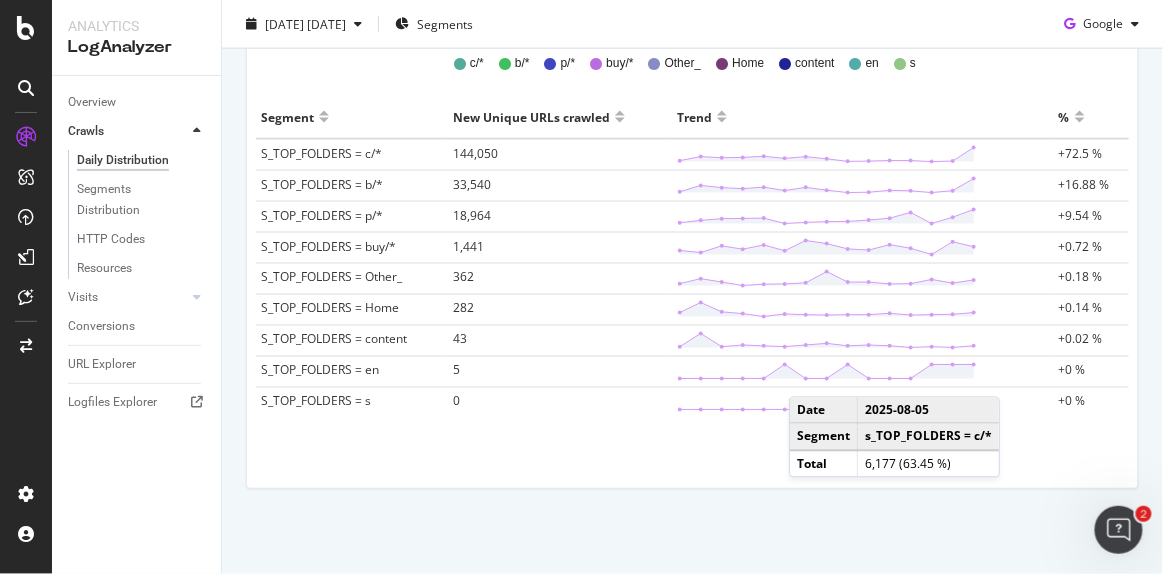 click on "Crawl Volume 3M   Unique URLs crawled 693K   New Unique URLs crawled 199K   Warning Crawl Volume 121K   Warning Unique URLs crawled 101K   Resources Crawl Volume 7M   Resources Unique URLs crawled 1M   New Unique URLs crawled by google by Segment by Day Count By Day Segment S_TOP_FOLDERS Hold CTRL while clicking to filter the report. Jul 23 2025 Jul 24 2025 Jul 25 2025 Jul 26 2025 Jul 27 2025 Jul 28 2025 Jul 29 2025 Jul 30 2025 Jul 31 2025 Aug 01 2025 Aug 02 2025 Aug 03 2025 Aug 04 2025 Aug 05 2025 Aug 06 2025 0 10K 20K 30K 40K Date s_TOP_FOLDERS = Other_ s_TOP_FOLDERS = c/* s_TOP_FOLDERS = b/* s_TOP_FOLDERS = content s_TOP_FOLDERS = Home s_TOP_FOLDERS = buy/* s_TOP_FOLDERS = en s_TOP_FOLDERS = p/* s_TOP_FOLDERS = s Jul 23 2025 17 6,733 1,720 1 21 77 0 961 0 Jul 24 2025 36 12,012 2,927 17 49 63 0 1,167 0 Jul 25 2025 23 10,523 2,511 1 23 107 0 1,310 0 Jul 26 2025 10 10,897 2,324 3 18 85 0 1,329 0 Jul 27 2025 15 12,331 2,600 2 10 113 0 1,362 0 Jul 28 2025 16 9,758 1,962 1 17 75 1 895 0 Jul 29 2025 20 11,883 3 0" at bounding box center [692, 22] 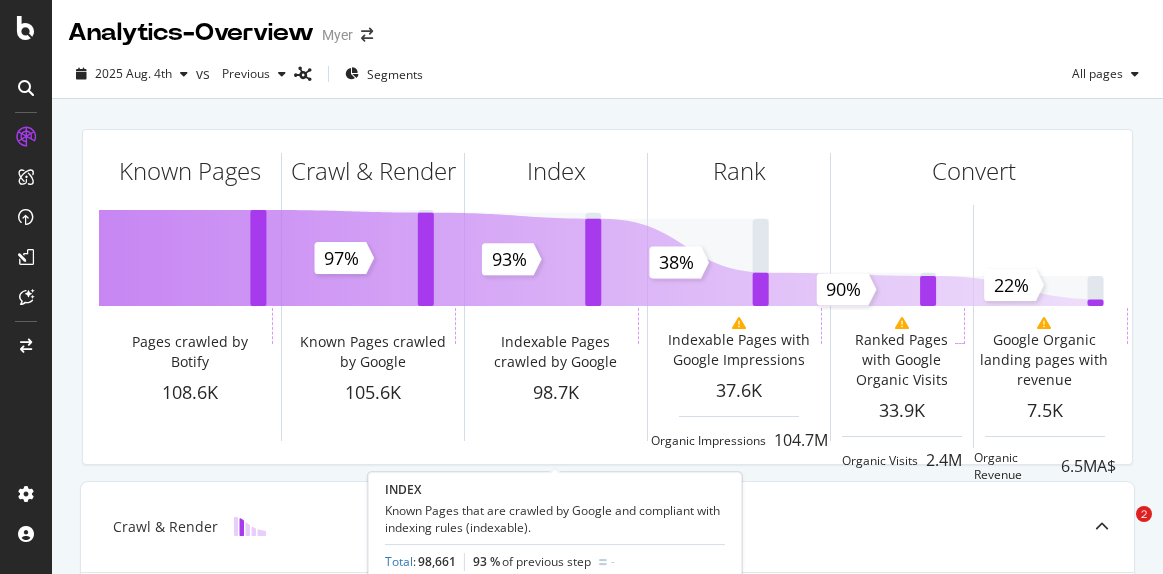 scroll, scrollTop: 0, scrollLeft: 0, axis: both 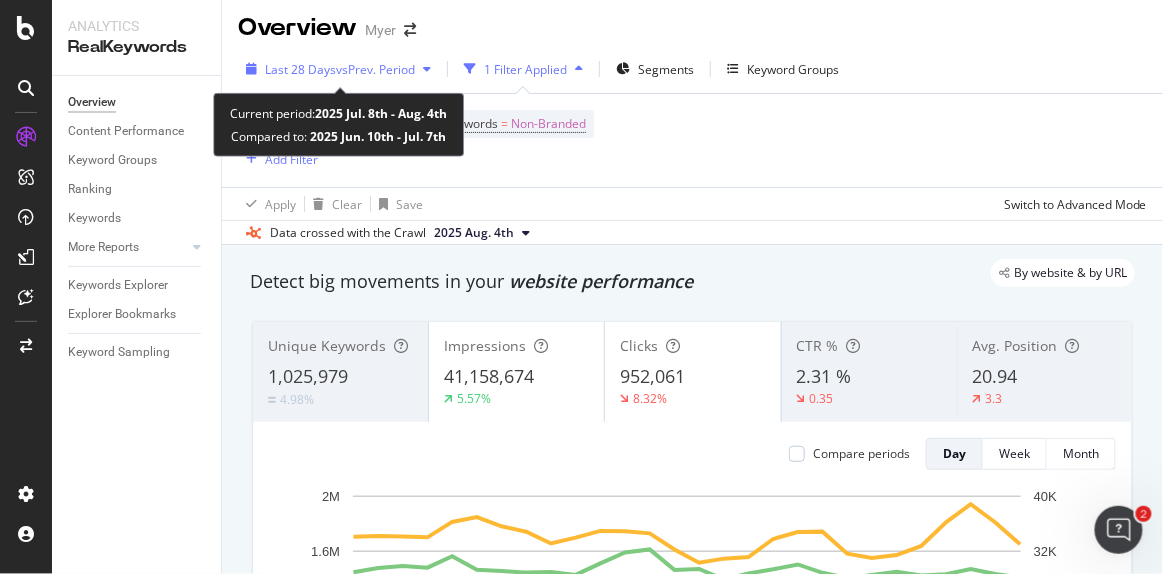 click on "vs  Prev. Period" at bounding box center (375, 69) 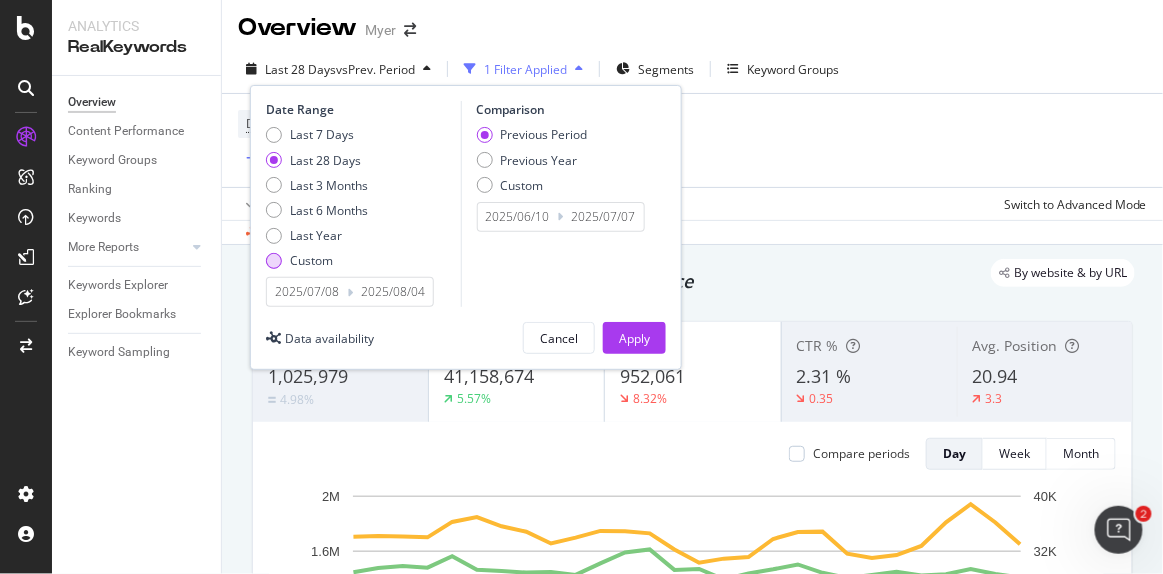 click on "Custom" at bounding box center [311, 260] 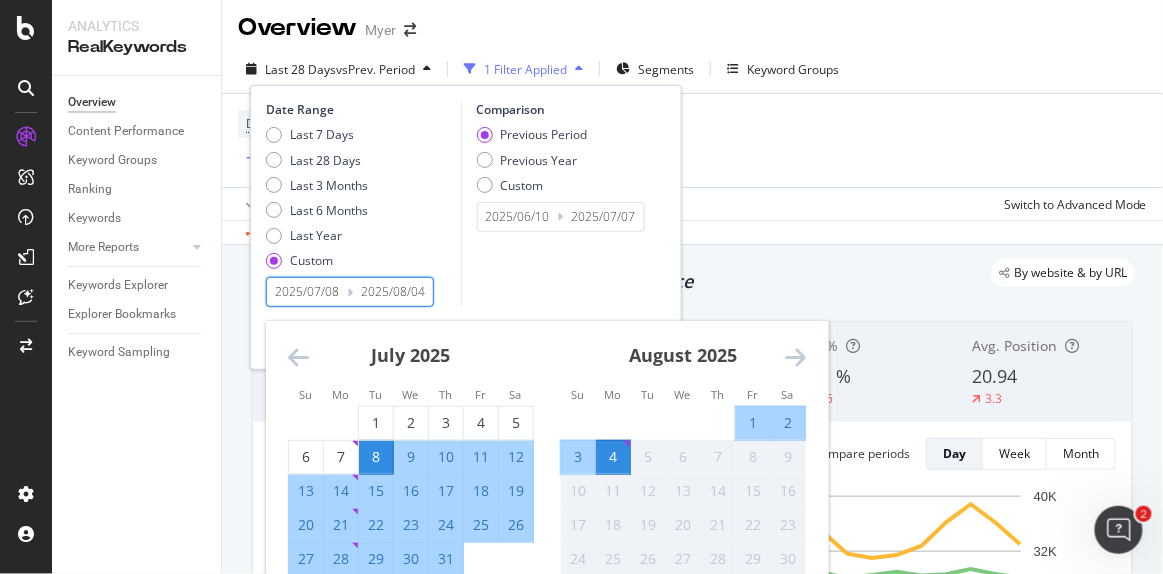 click on "2025/07/08" at bounding box center (307, 292) 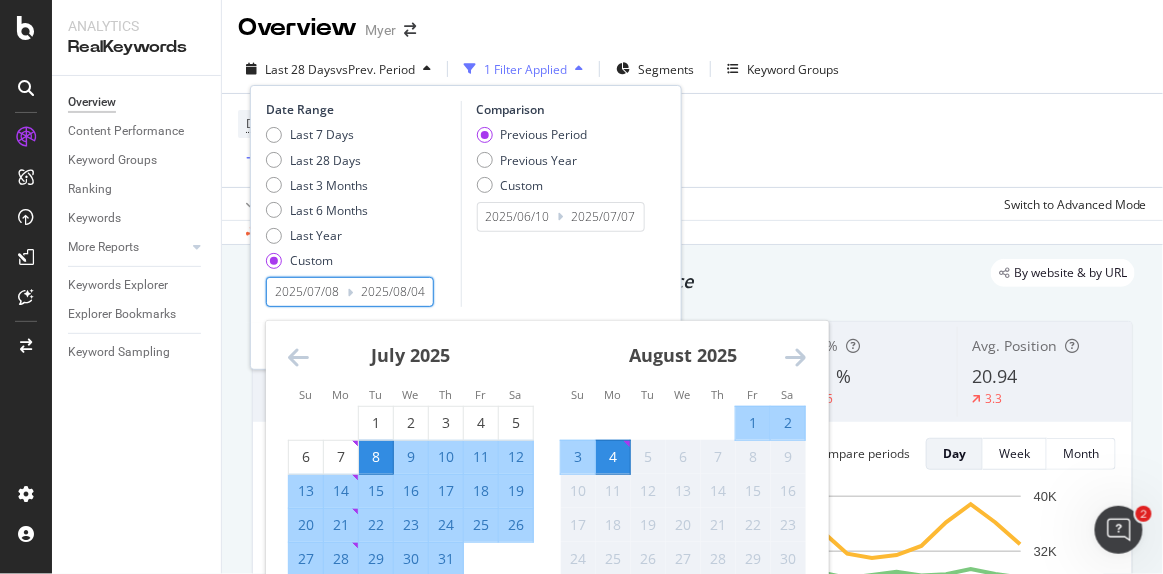 click at bounding box center [298, 357] 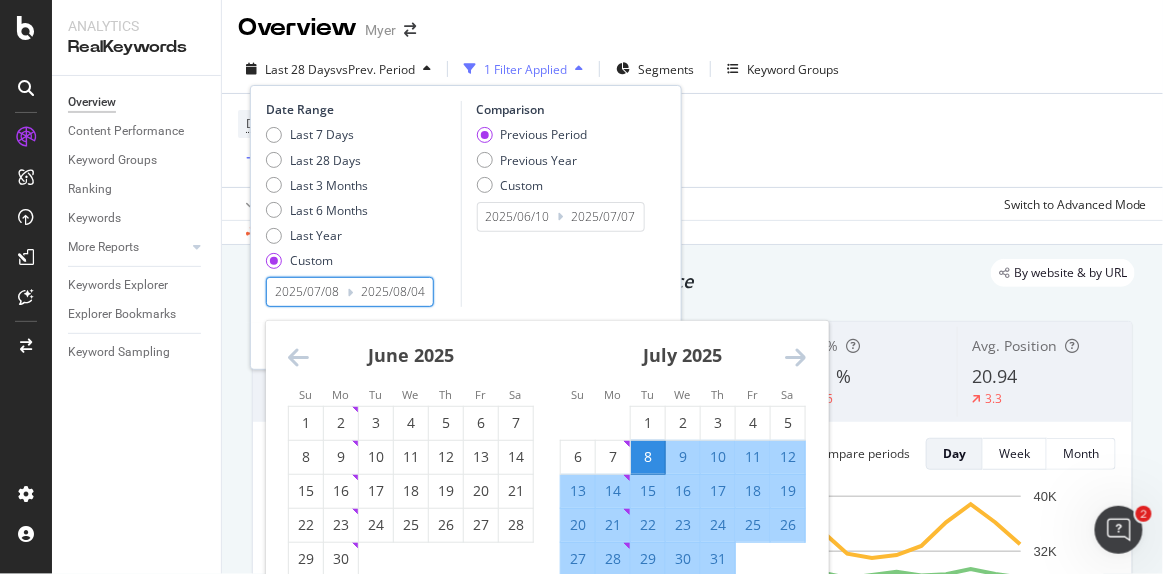 click at bounding box center [298, 357] 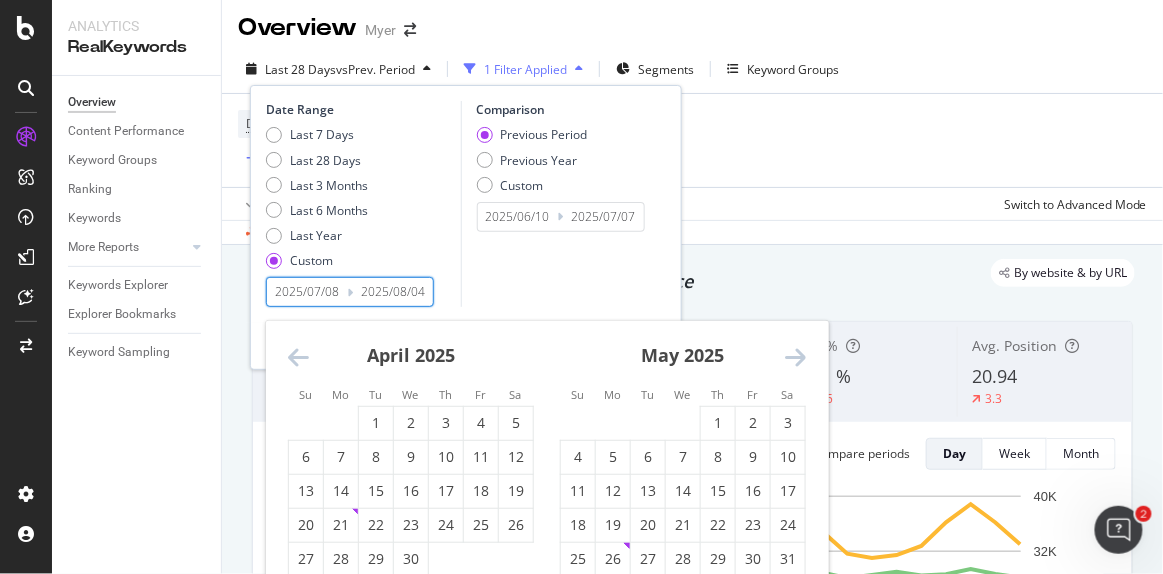 click at bounding box center [298, 357] 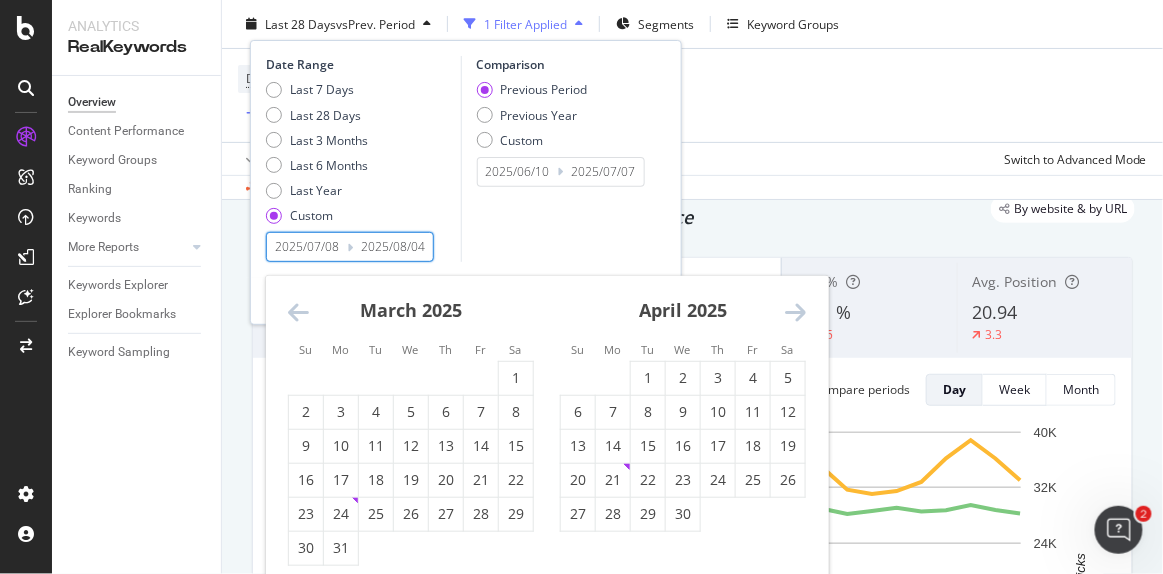 scroll, scrollTop: 72, scrollLeft: 0, axis: vertical 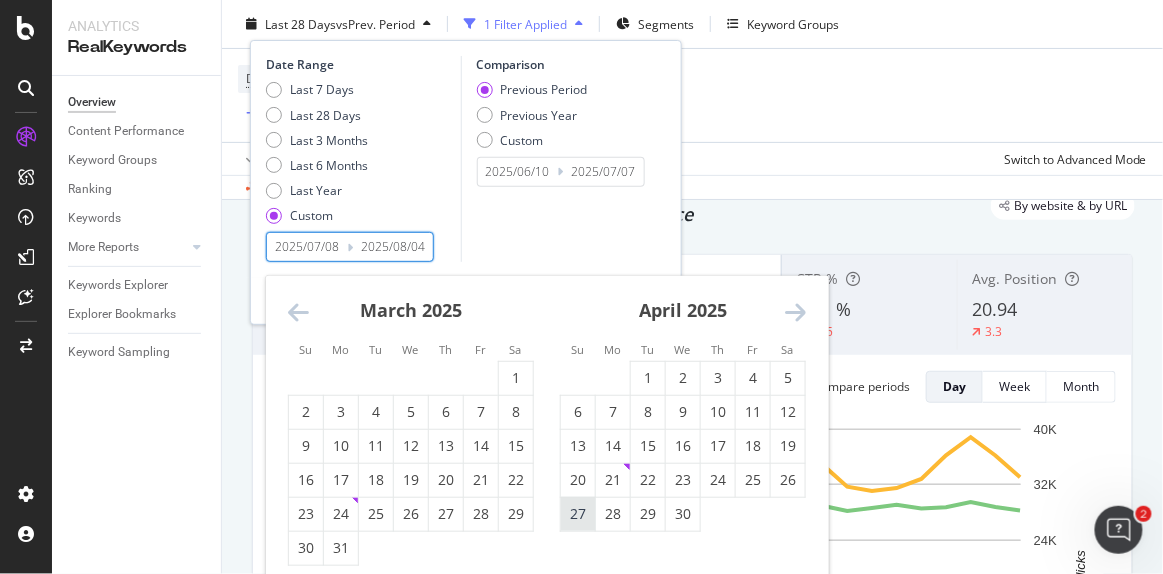 click on "27" at bounding box center [578, 514] 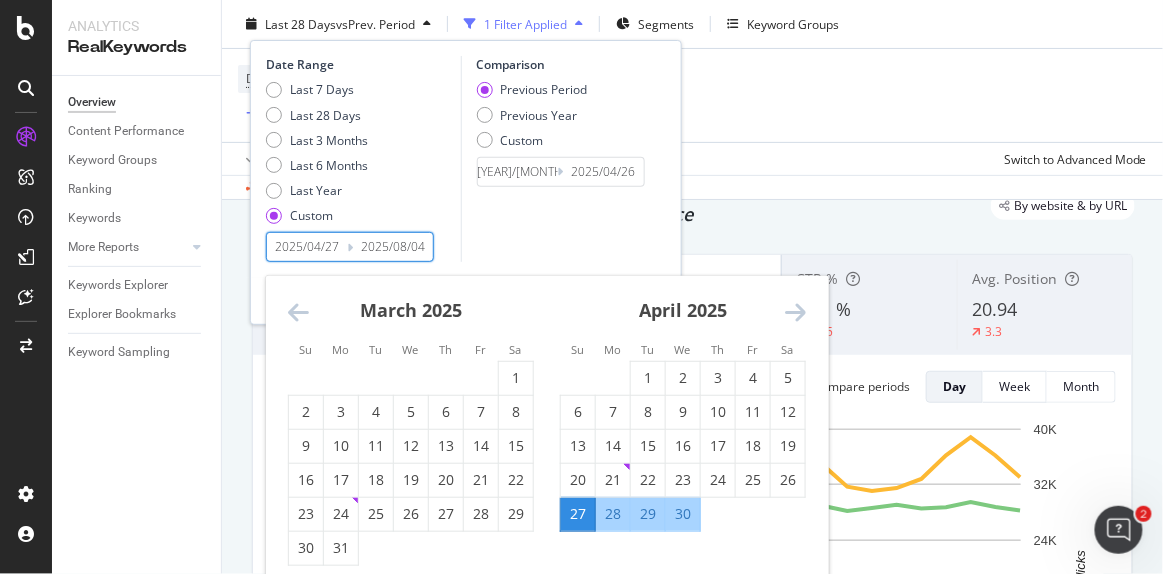 click at bounding box center (795, 312) 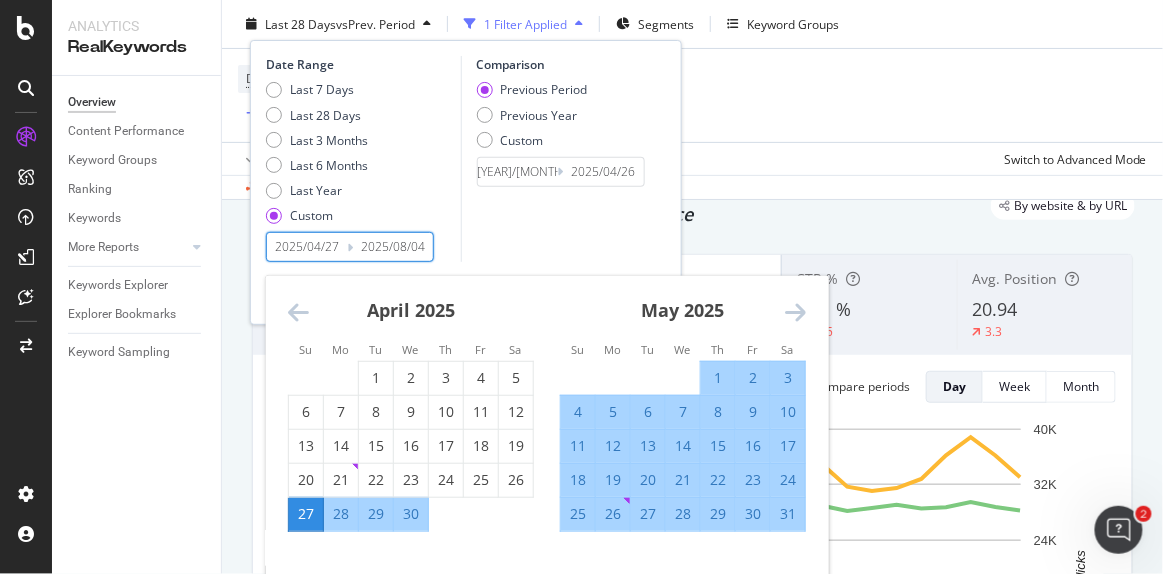 click at bounding box center (795, 312) 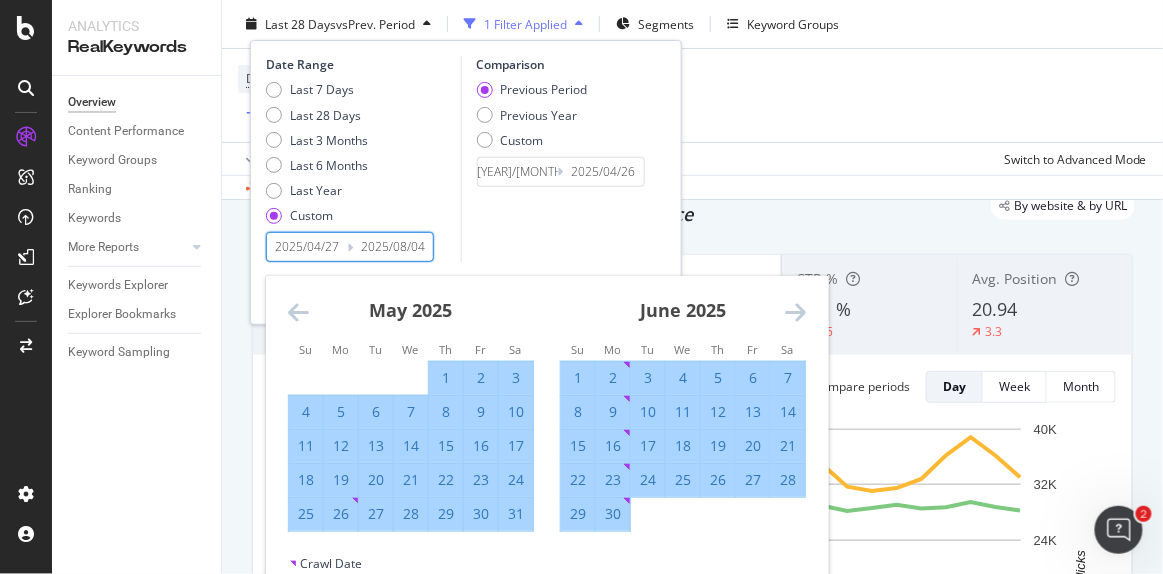 click at bounding box center [795, 312] 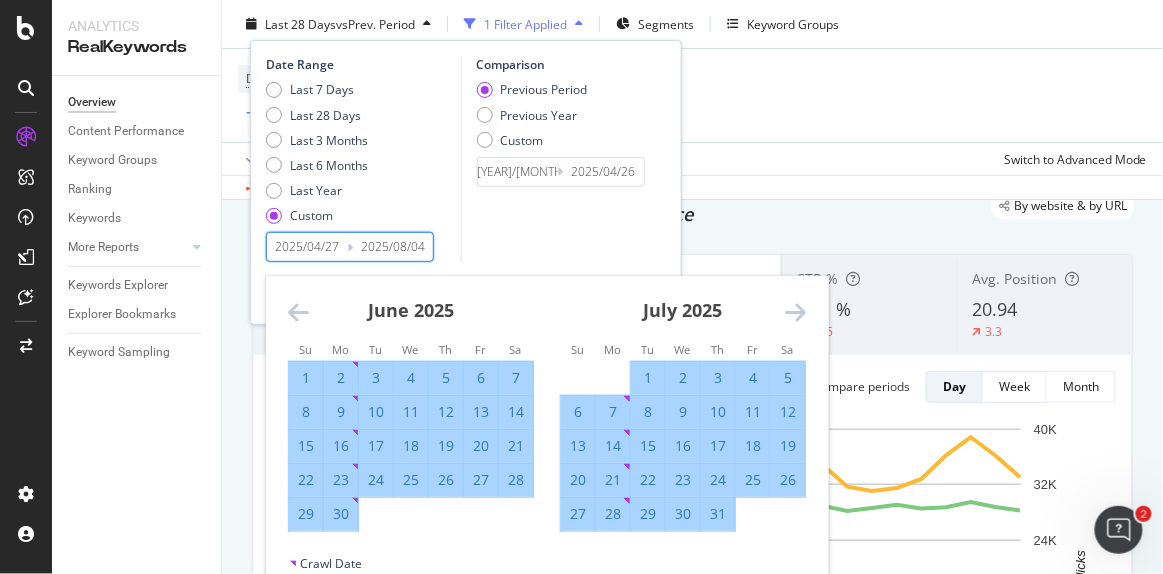 click on "26" at bounding box center (788, 480) 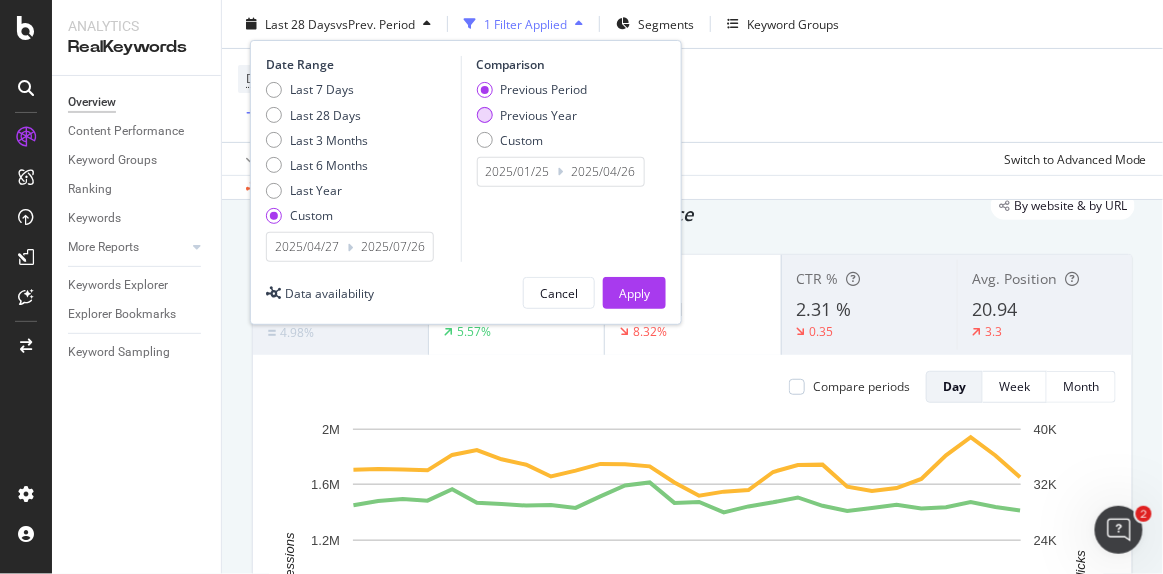 click at bounding box center (484, 115) 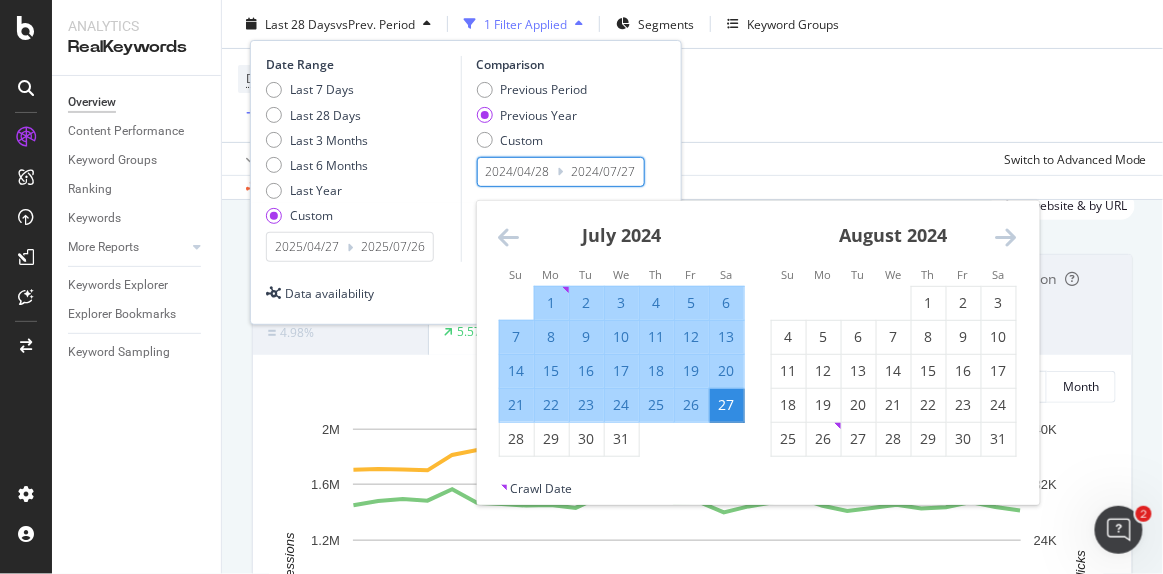 click on "2024/04/28" at bounding box center [517, 172] 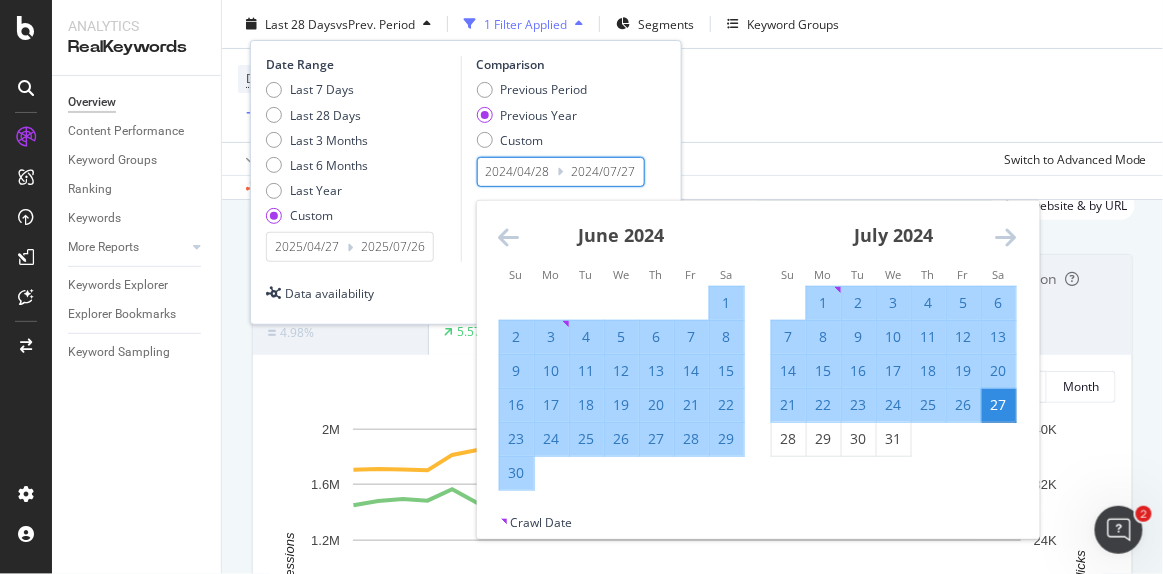 click at bounding box center [508, 237] 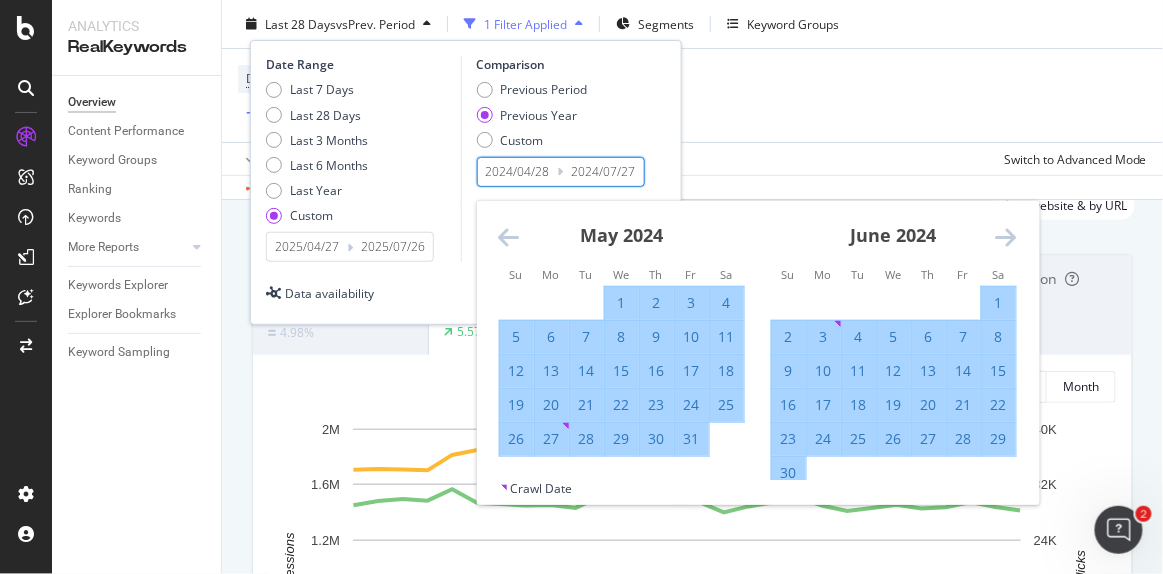 click at bounding box center (508, 237) 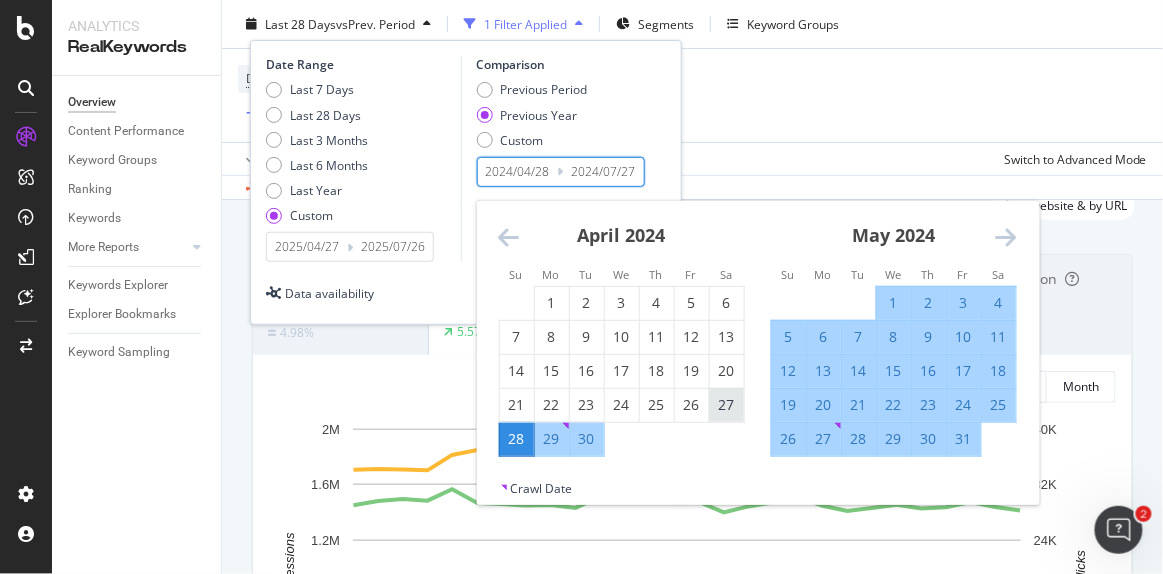 click on "27" at bounding box center [726, 405] 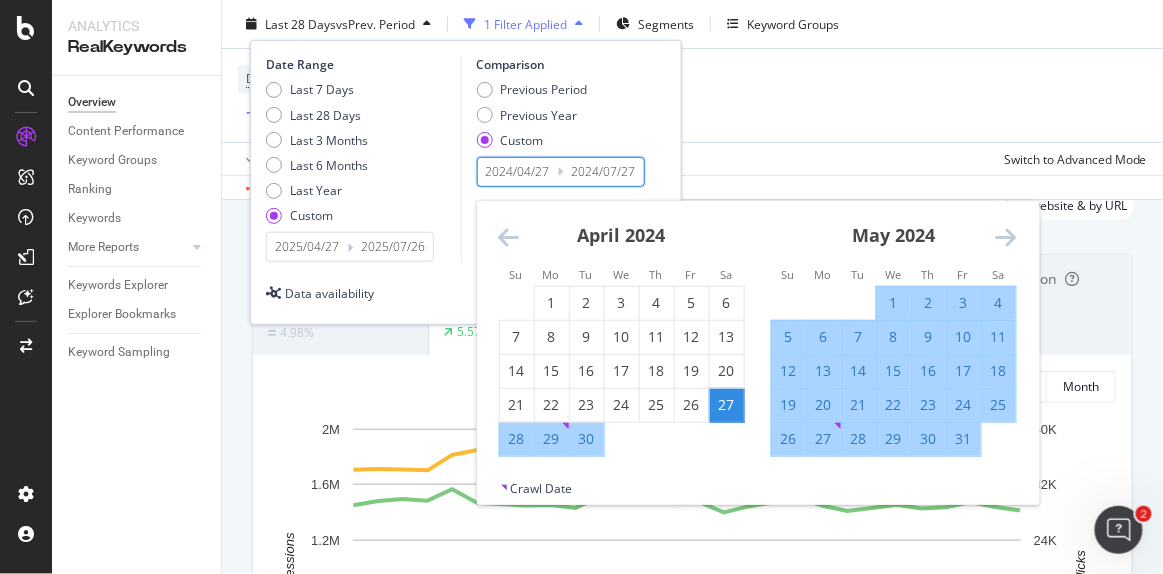 click at bounding box center [1005, 237] 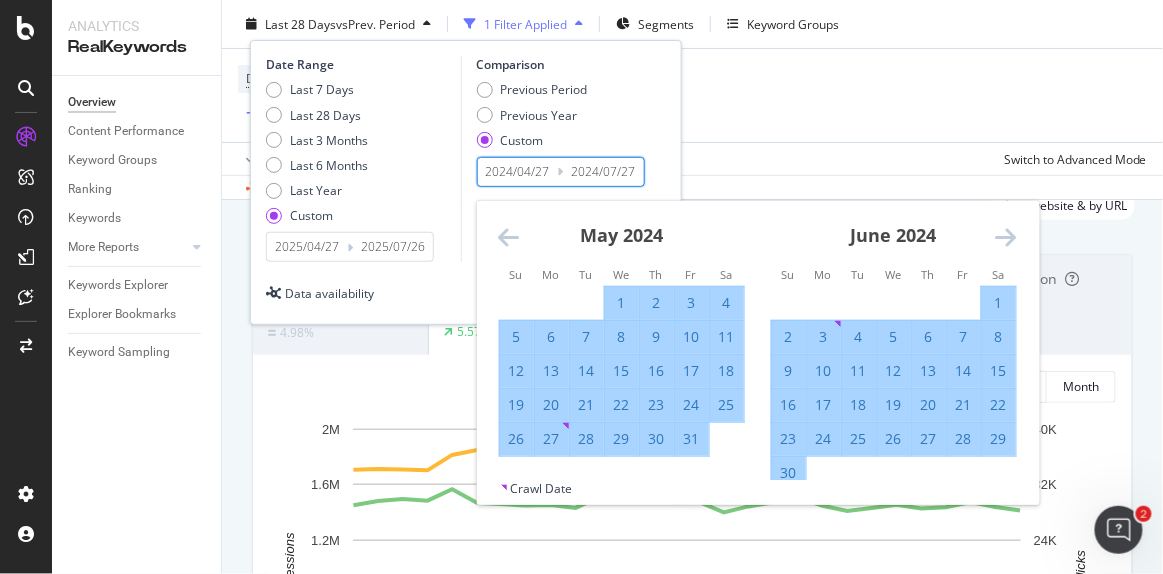 click at bounding box center [1005, 237] 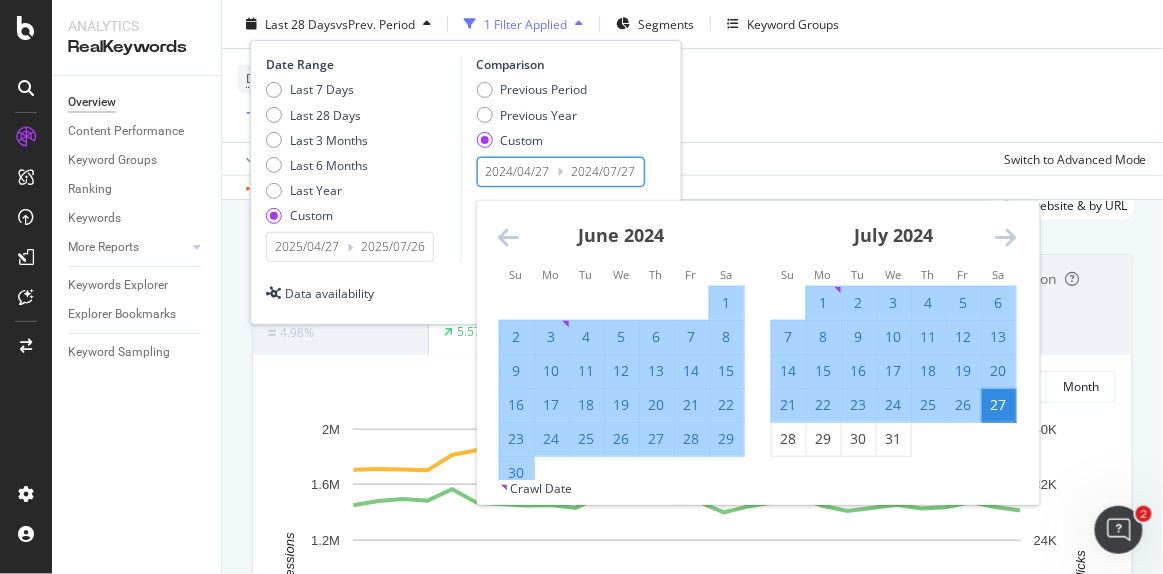 click on "26" at bounding box center (963, 405) 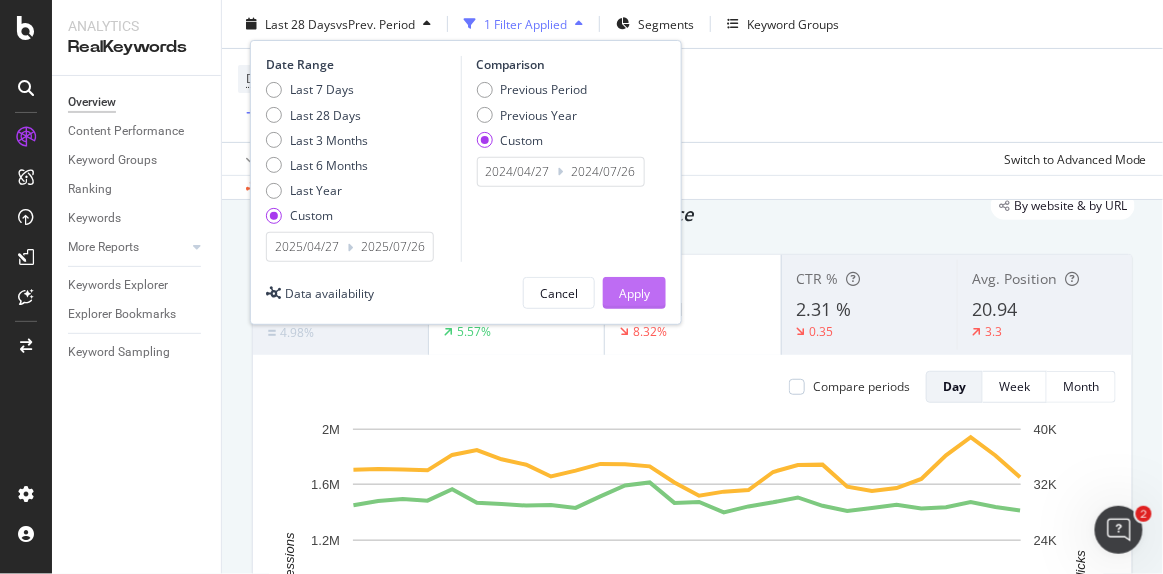 click on "Apply" at bounding box center [634, 292] 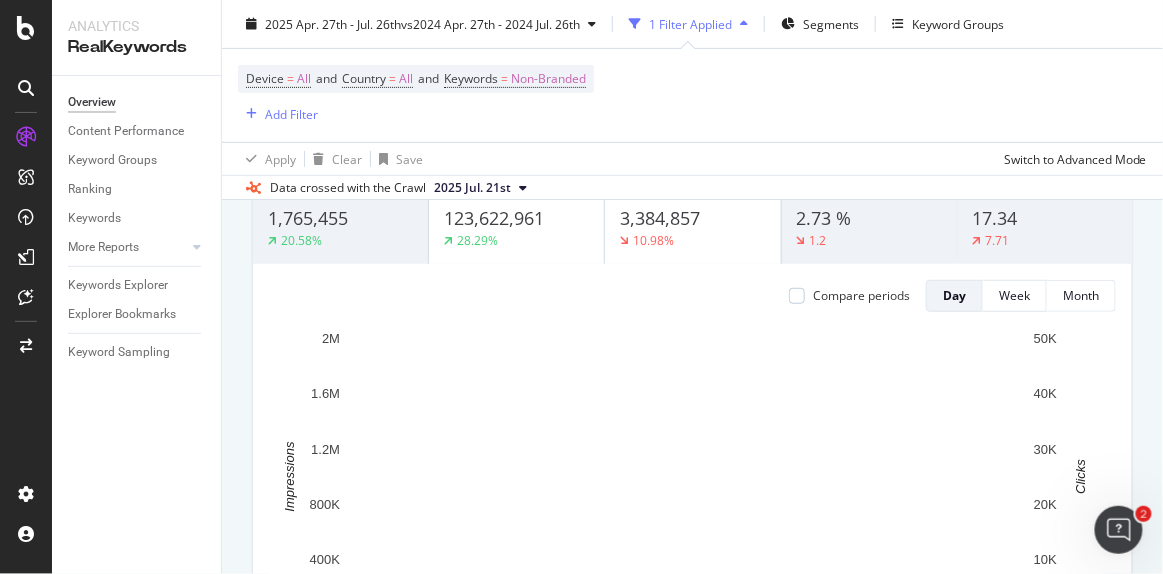 scroll, scrollTop: 0, scrollLeft: 0, axis: both 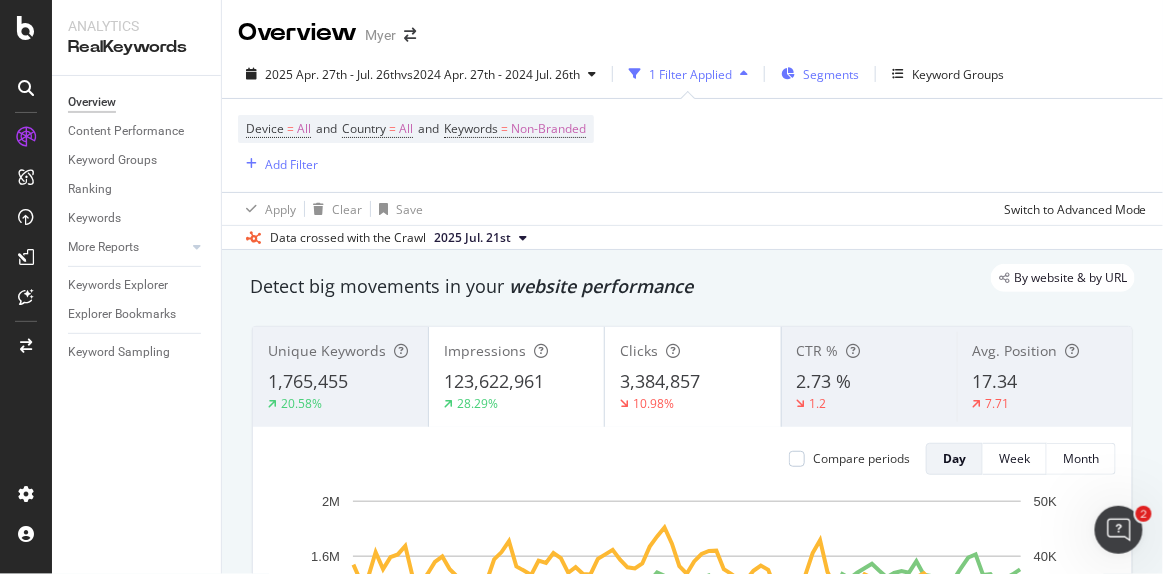 click on "Segments" at bounding box center [820, 74] 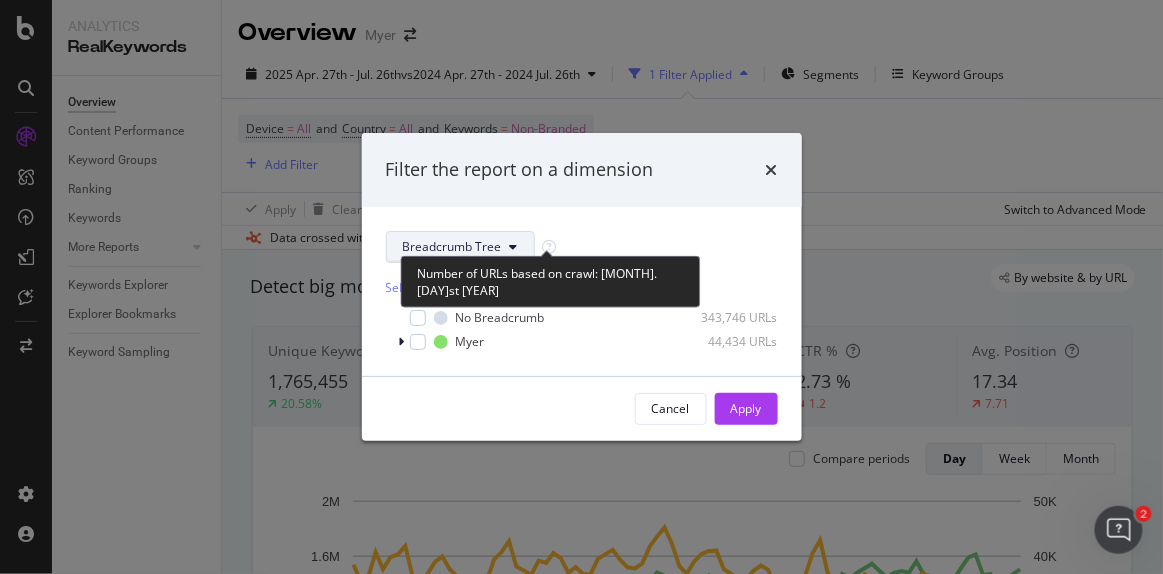 click on "Breadcrumb Tree" at bounding box center (452, 246) 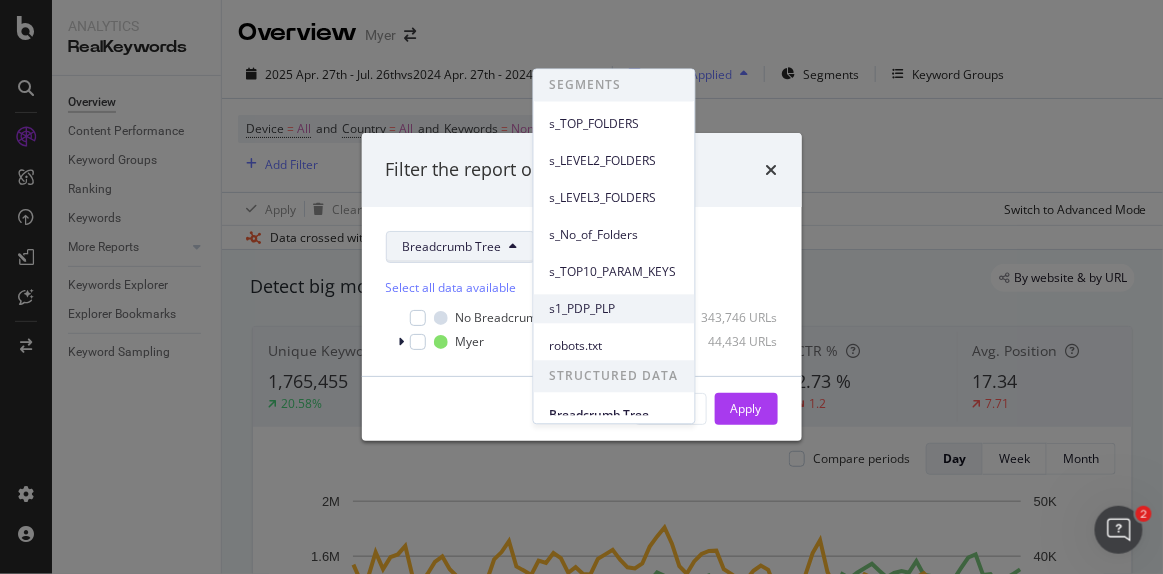 scroll, scrollTop: 13, scrollLeft: 0, axis: vertical 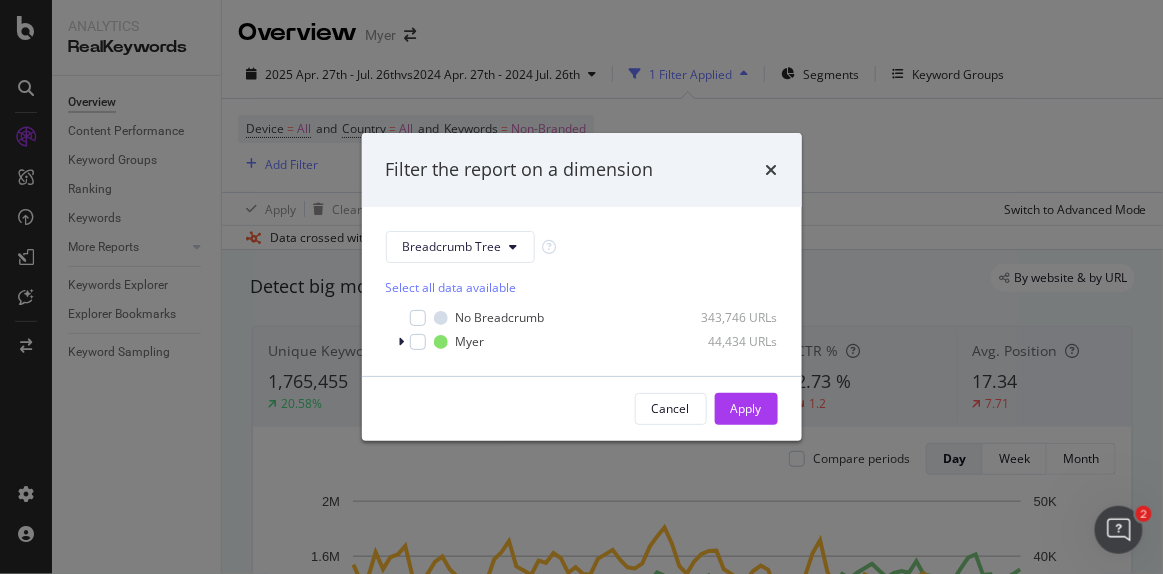 click on "Filter the report on a dimension" at bounding box center [582, 170] 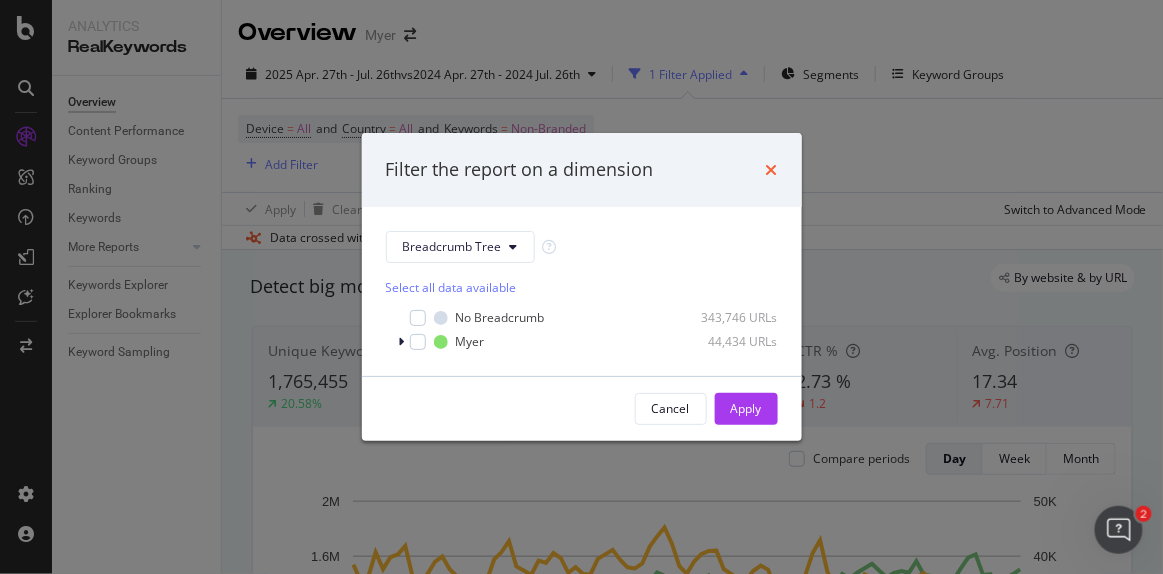 click at bounding box center (772, 170) 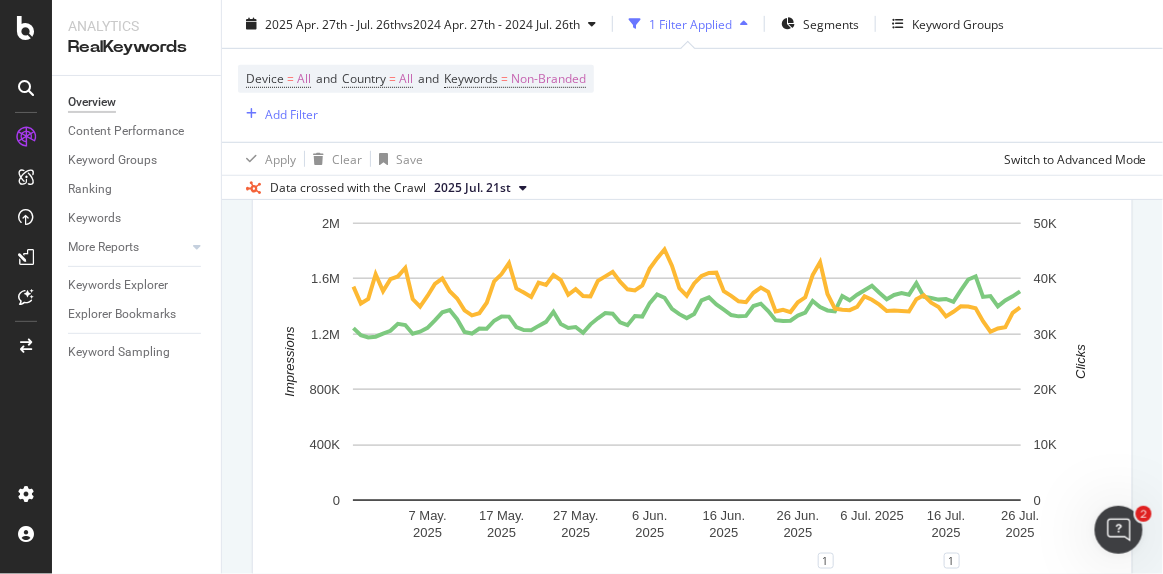 scroll, scrollTop: 279, scrollLeft: 0, axis: vertical 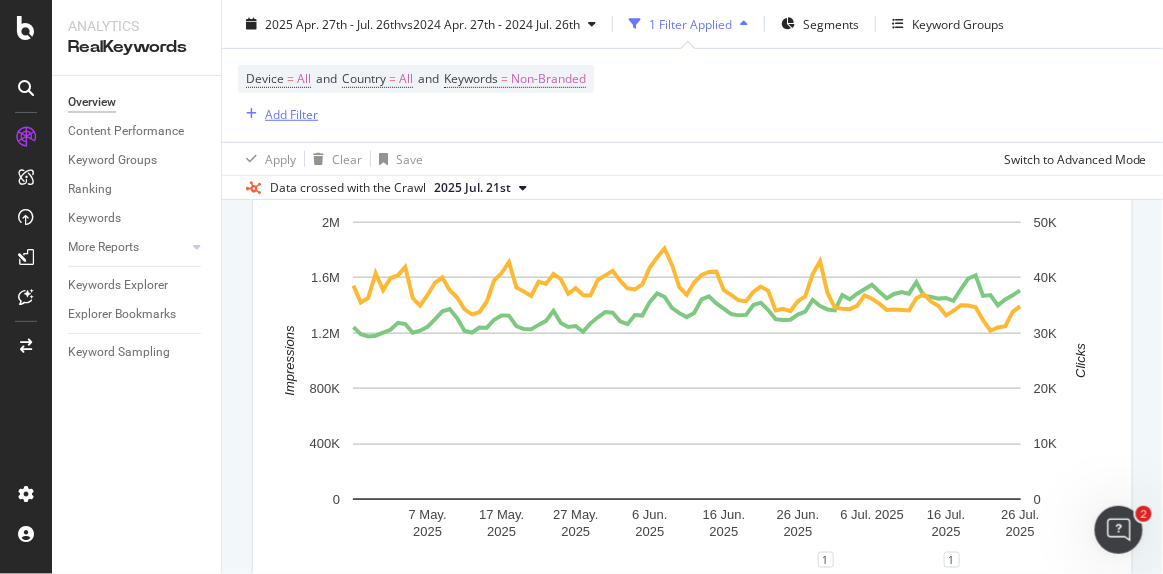 click on "Add Filter" at bounding box center [291, 113] 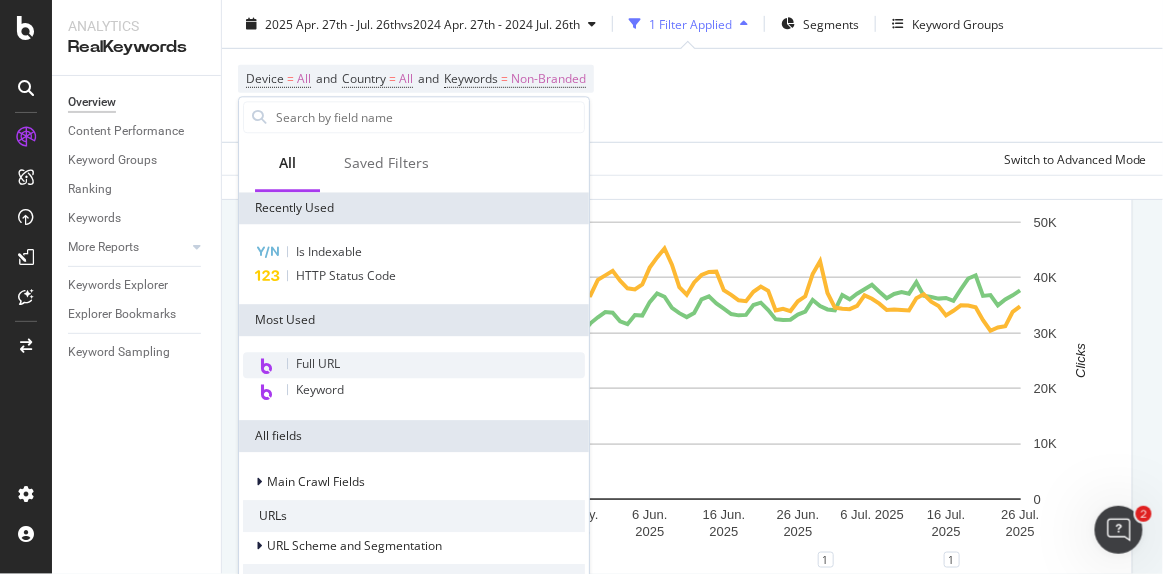 click on "Full URL" at bounding box center (318, 363) 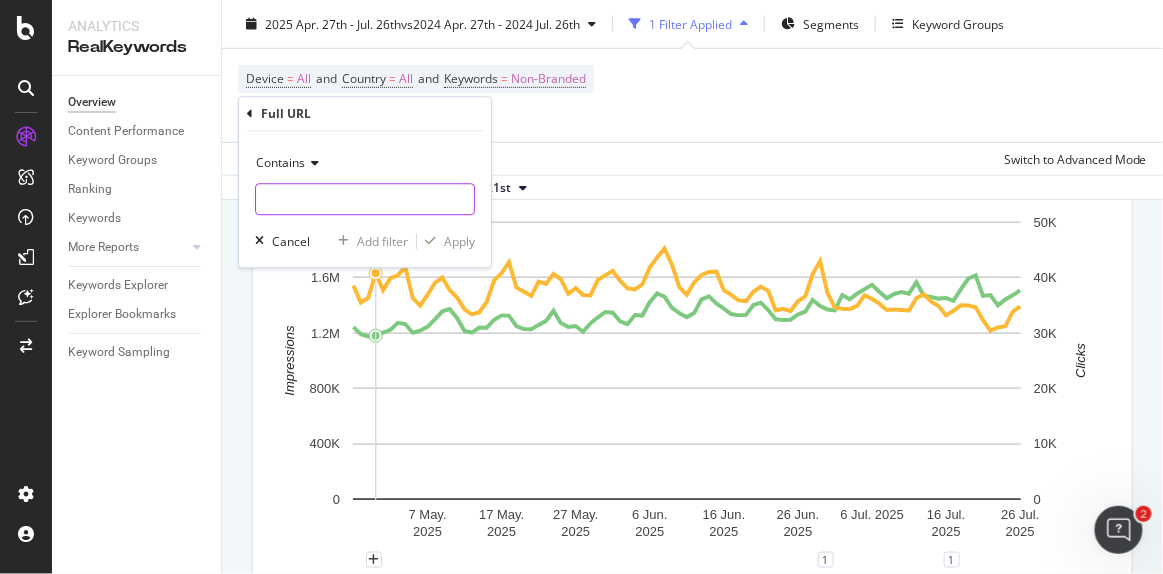 click at bounding box center [365, 200] 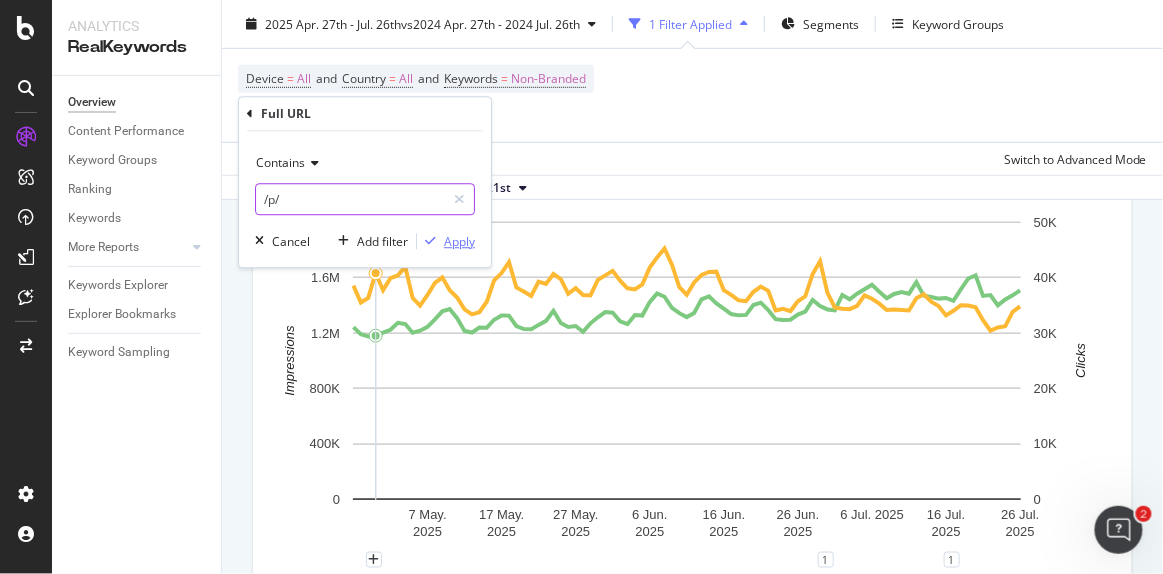 type on "/p/" 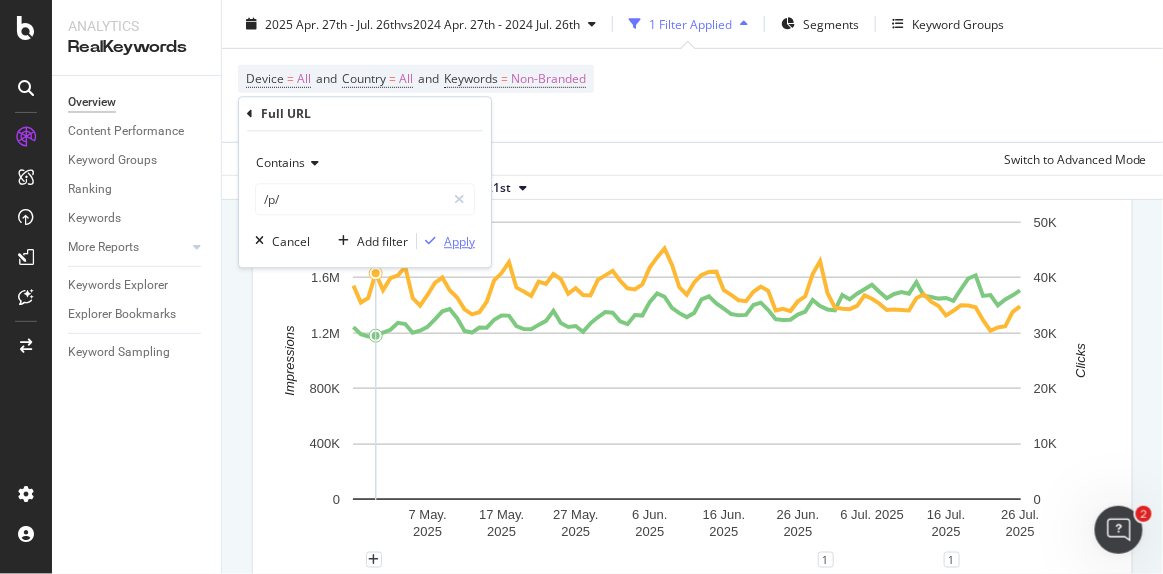 click on "Apply" at bounding box center (459, 241) 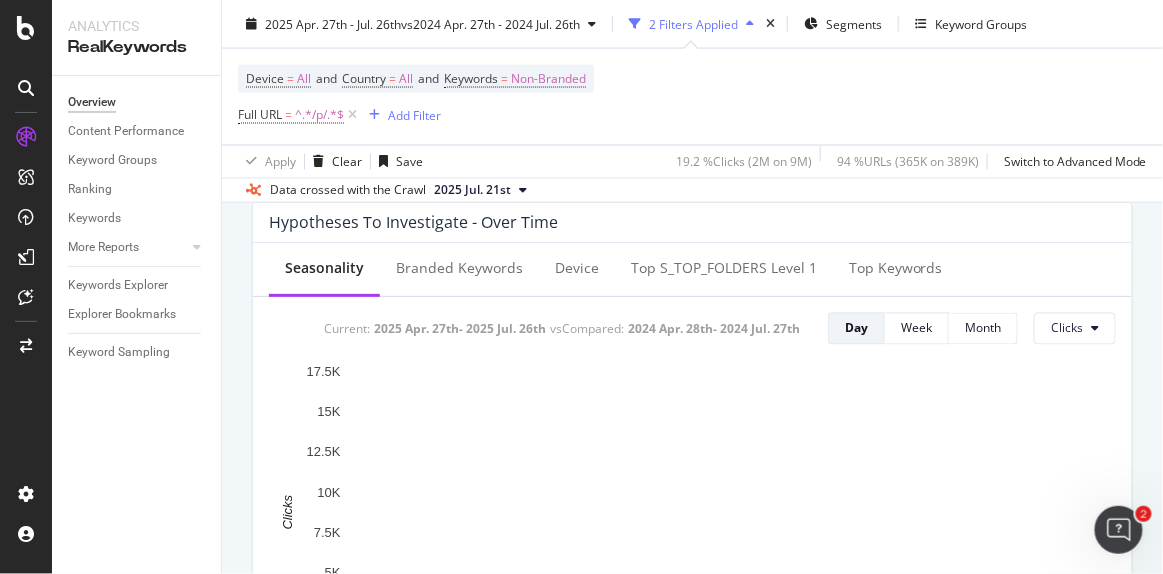 scroll, scrollTop: 775, scrollLeft: 0, axis: vertical 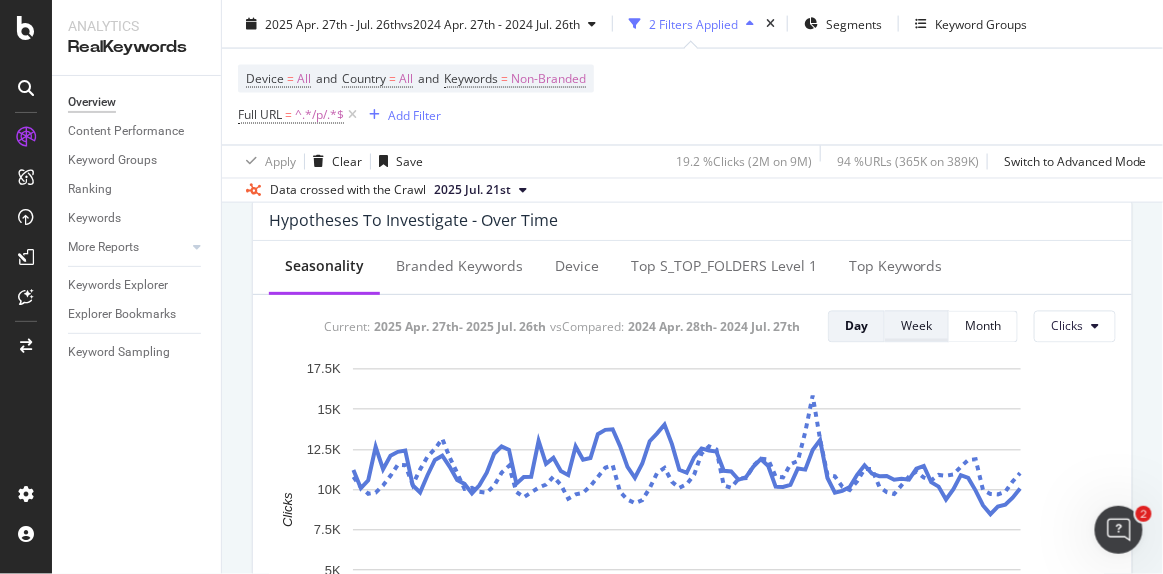 click on "Week" at bounding box center [917, 327] 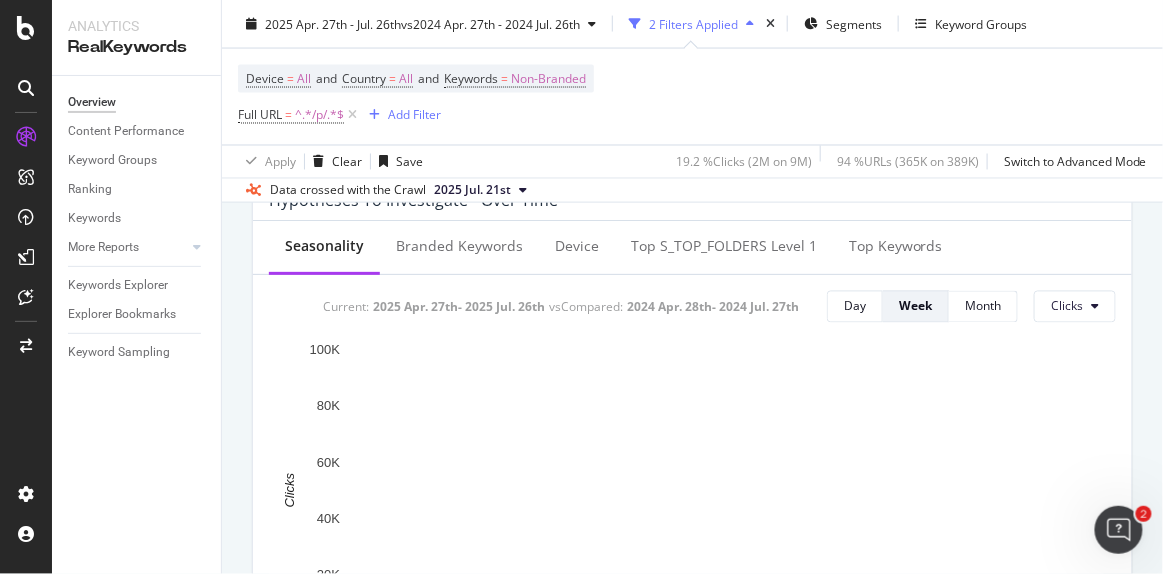 scroll, scrollTop: 788, scrollLeft: 0, axis: vertical 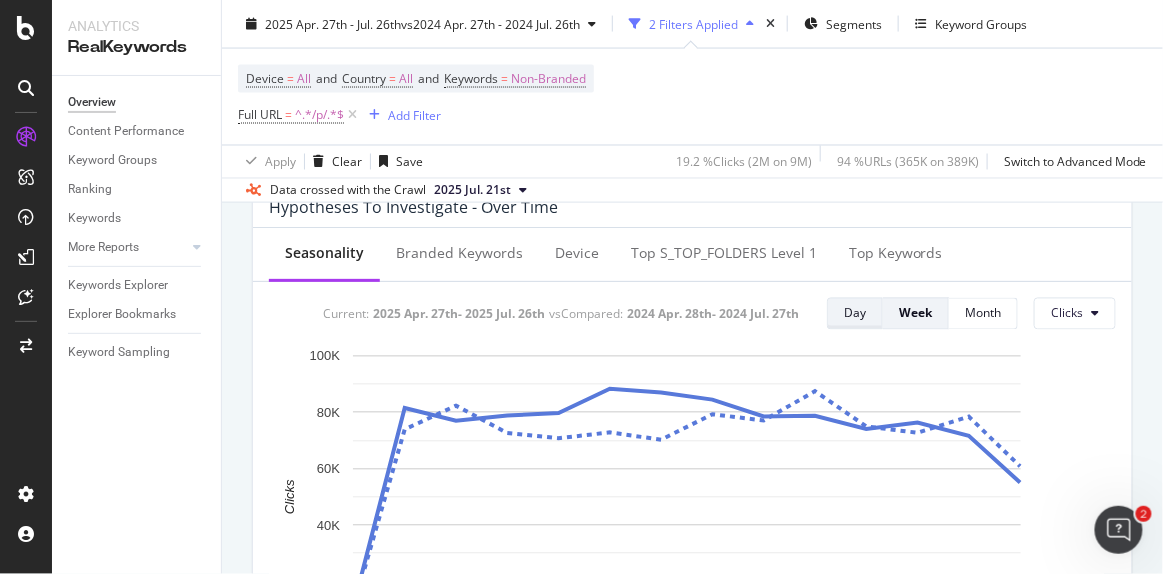 click on "Day" at bounding box center [855, 313] 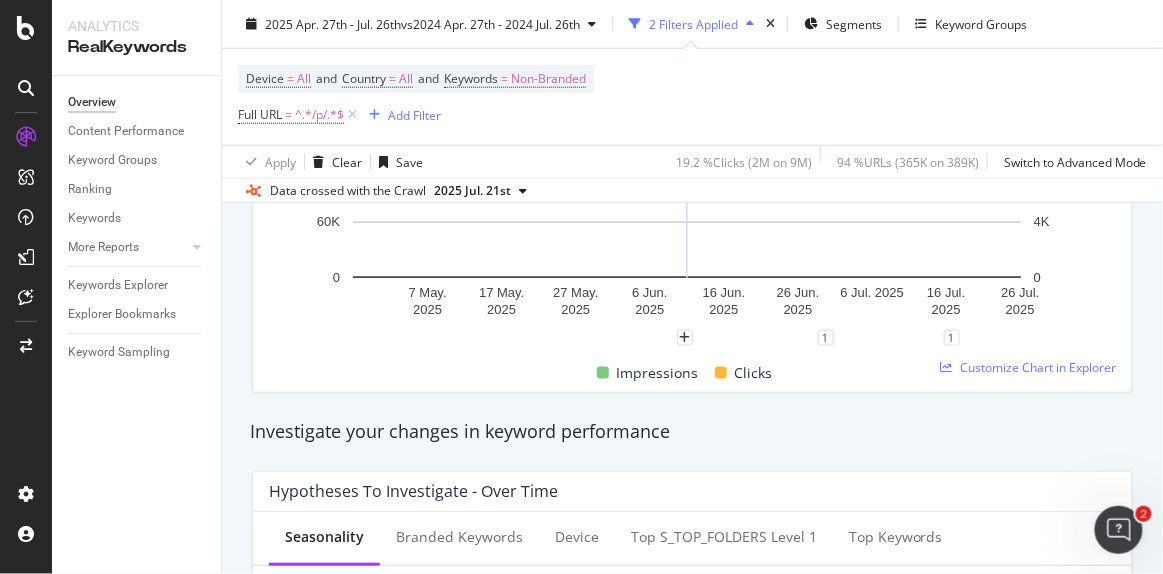 scroll, scrollTop: 0, scrollLeft: 0, axis: both 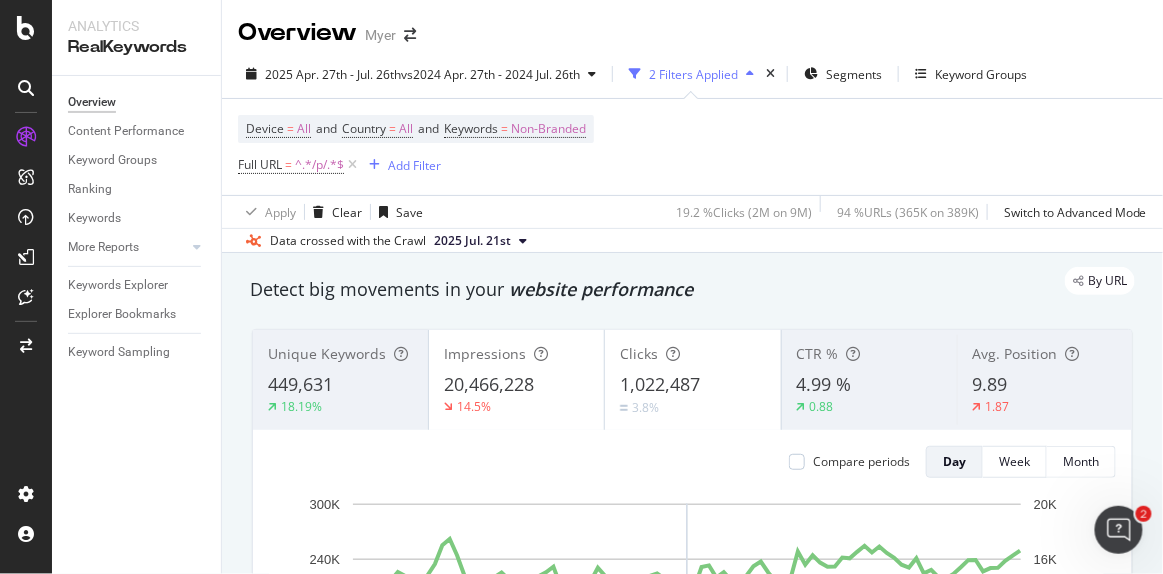 click on "Device   =     All  and  Country   =     All  and  Keywords   =     Non-Branded Full URL   =     ^.*/p/.*$ Add Filter" at bounding box center (692, 147) 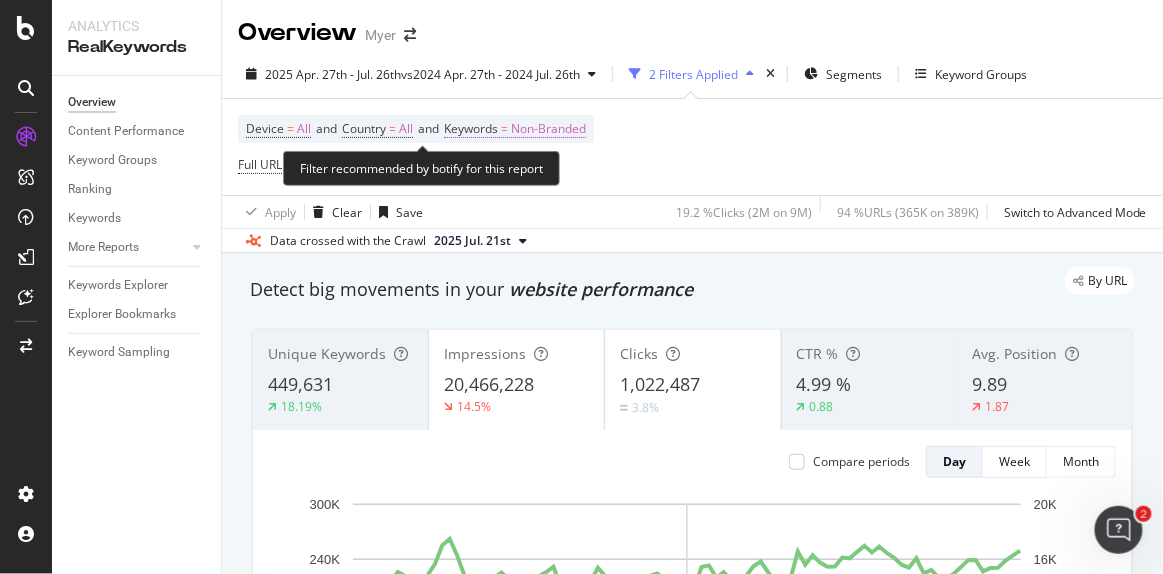 click on "Non-Branded" at bounding box center [548, 129] 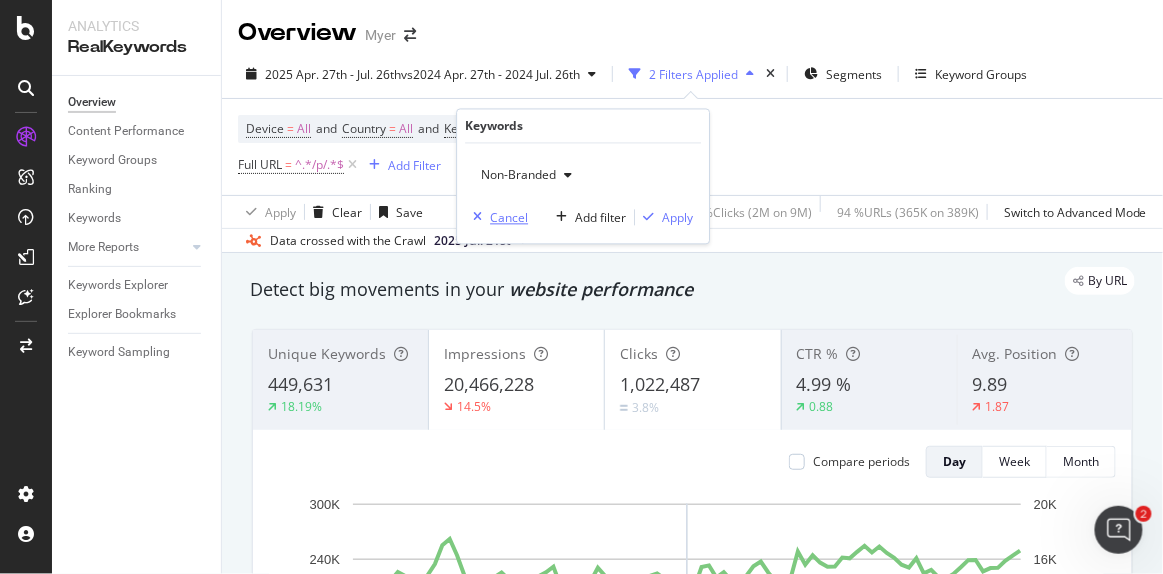 click on "Cancel" at bounding box center [509, 217] 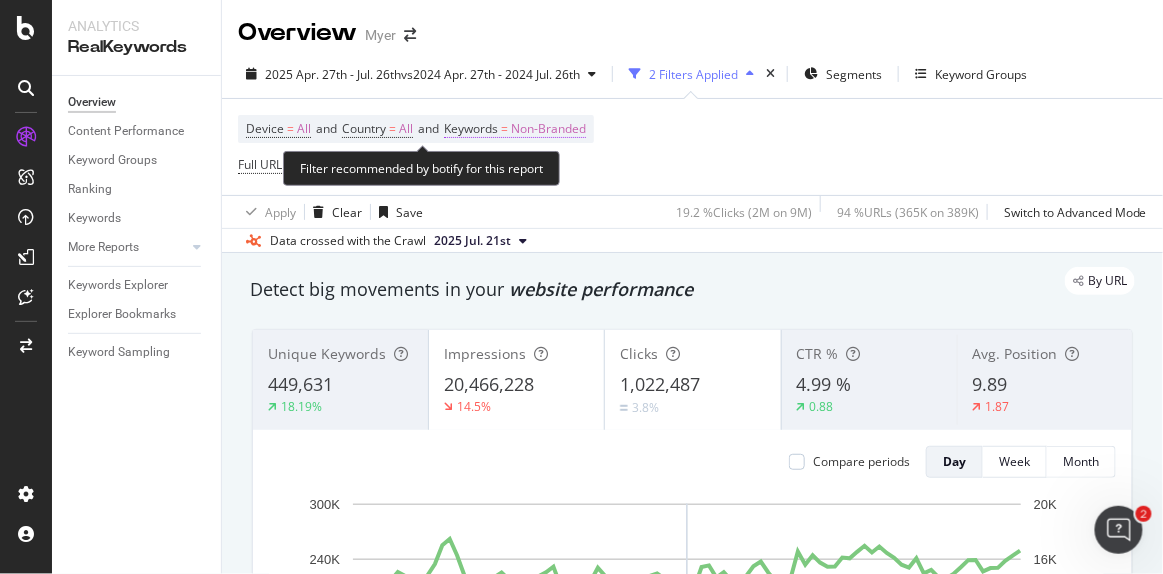 click on "Non-Branded" at bounding box center (548, 129) 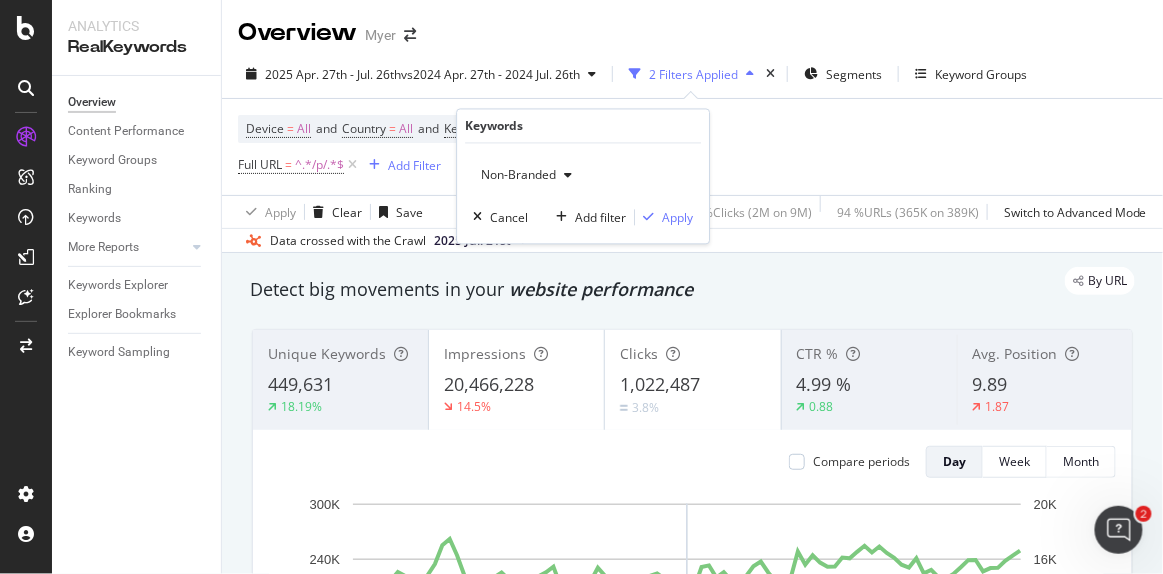 click at bounding box center [568, 176] 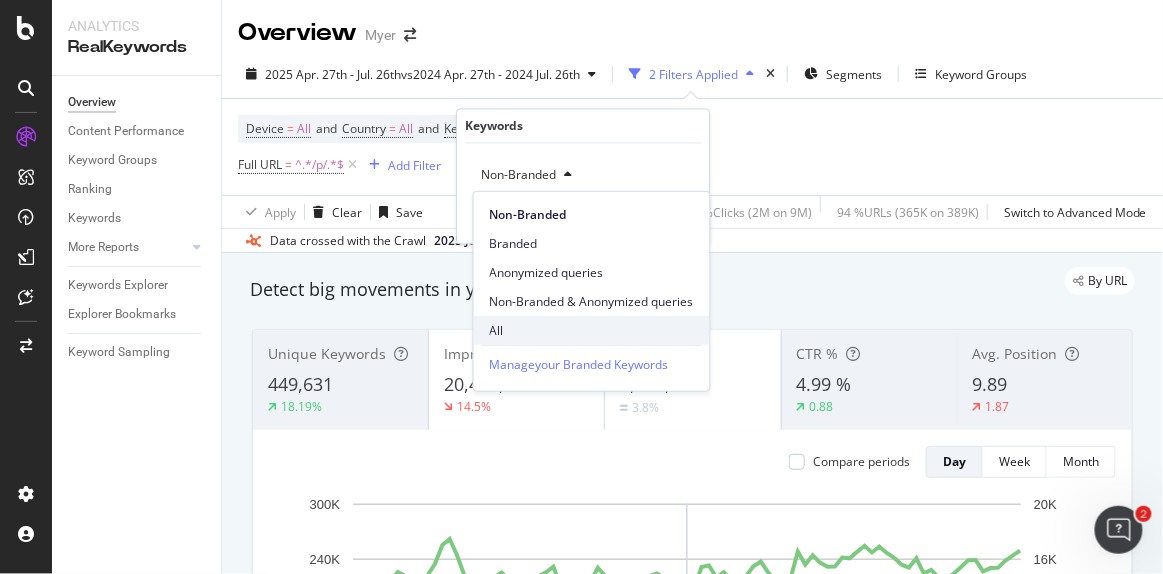 click on "All" at bounding box center [592, 330] 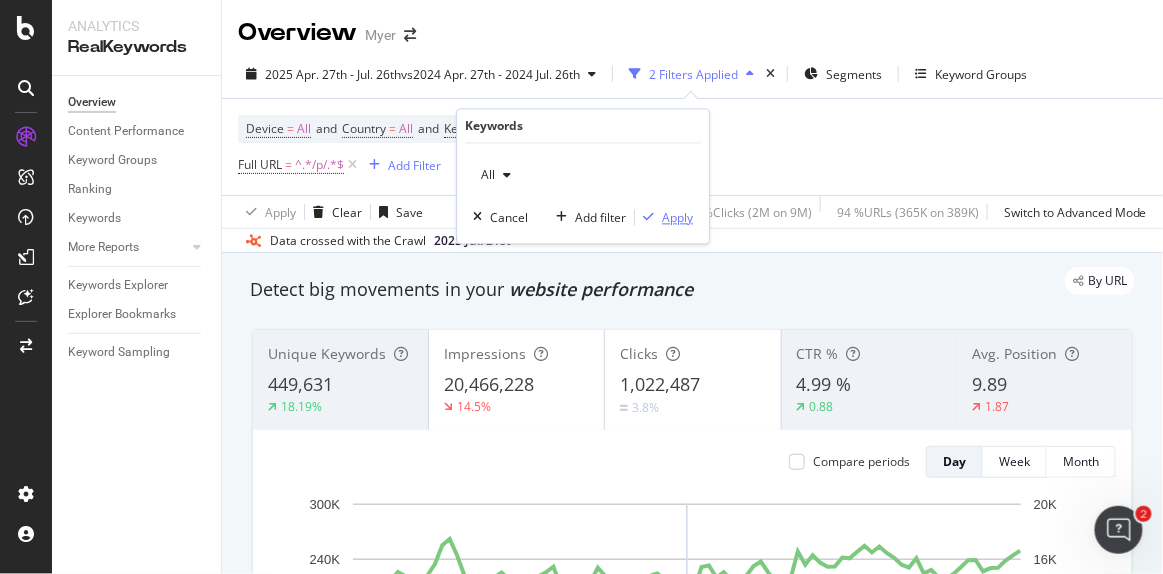 click on "Apply" at bounding box center (677, 217) 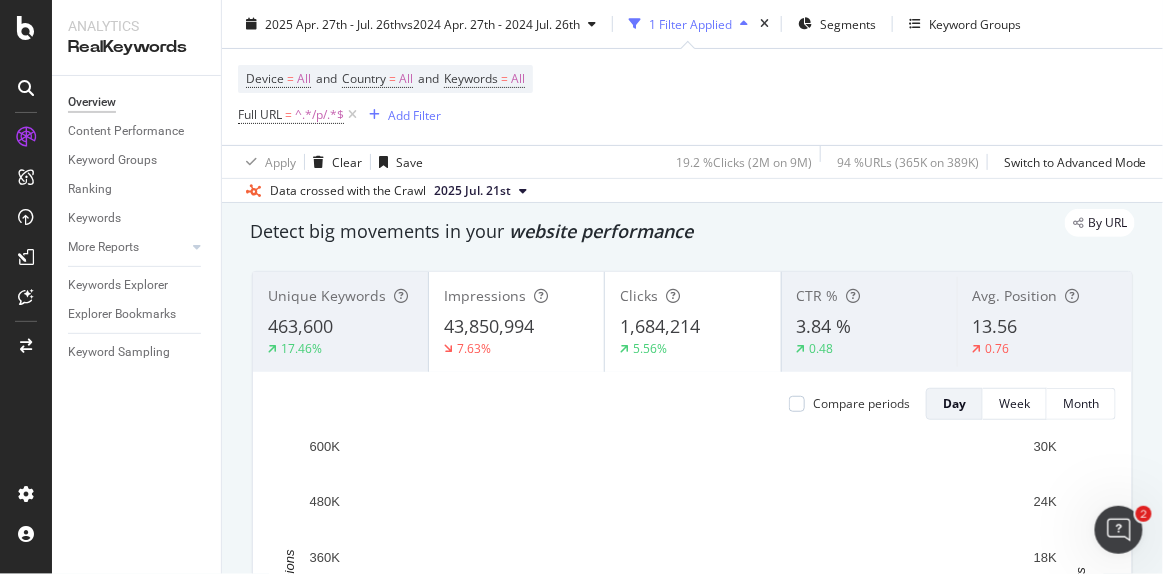 scroll, scrollTop: 59, scrollLeft: 0, axis: vertical 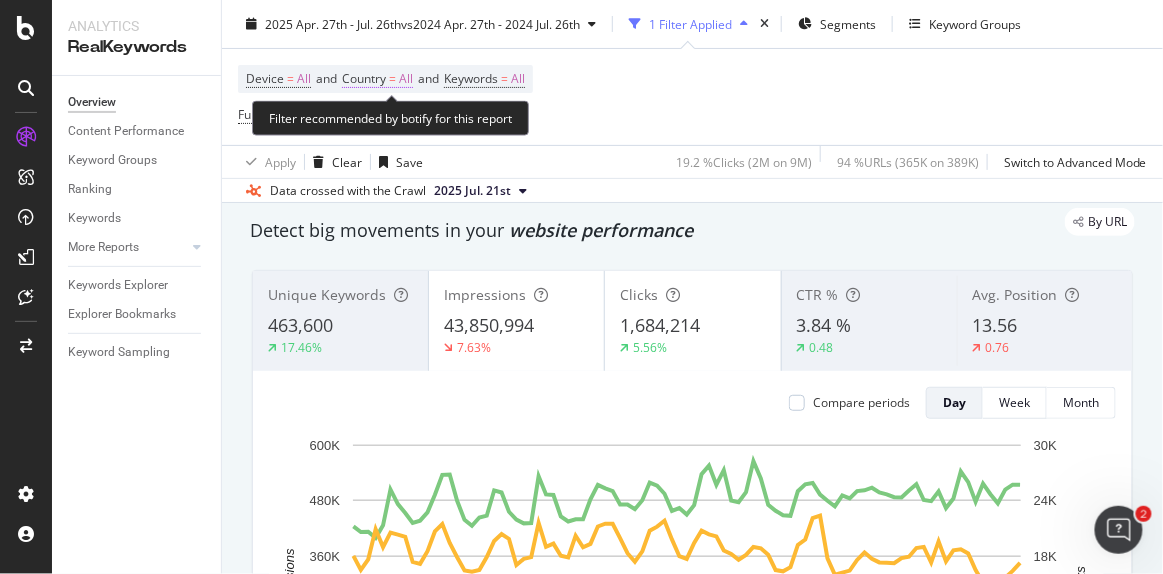 click on "All" at bounding box center [406, 79] 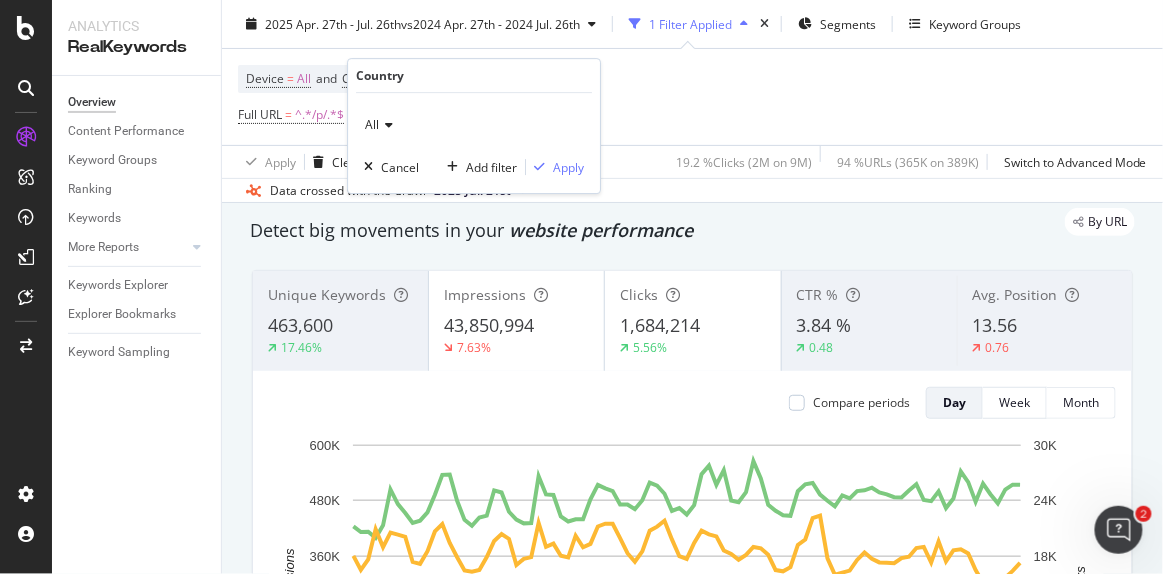 click at bounding box center [386, 125] 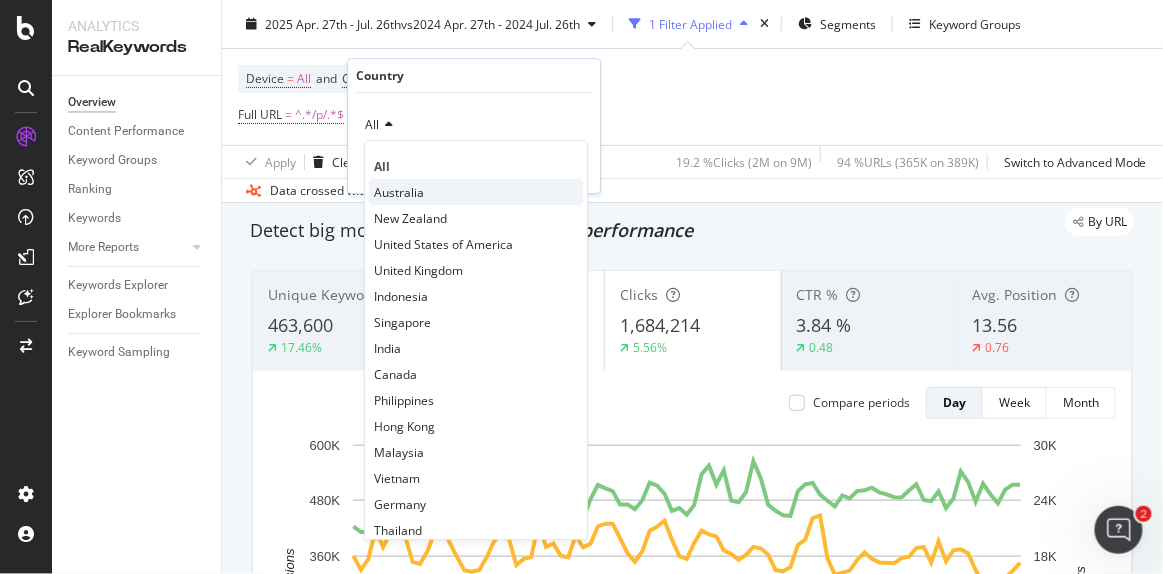 click on "Australia" at bounding box center [399, 192] 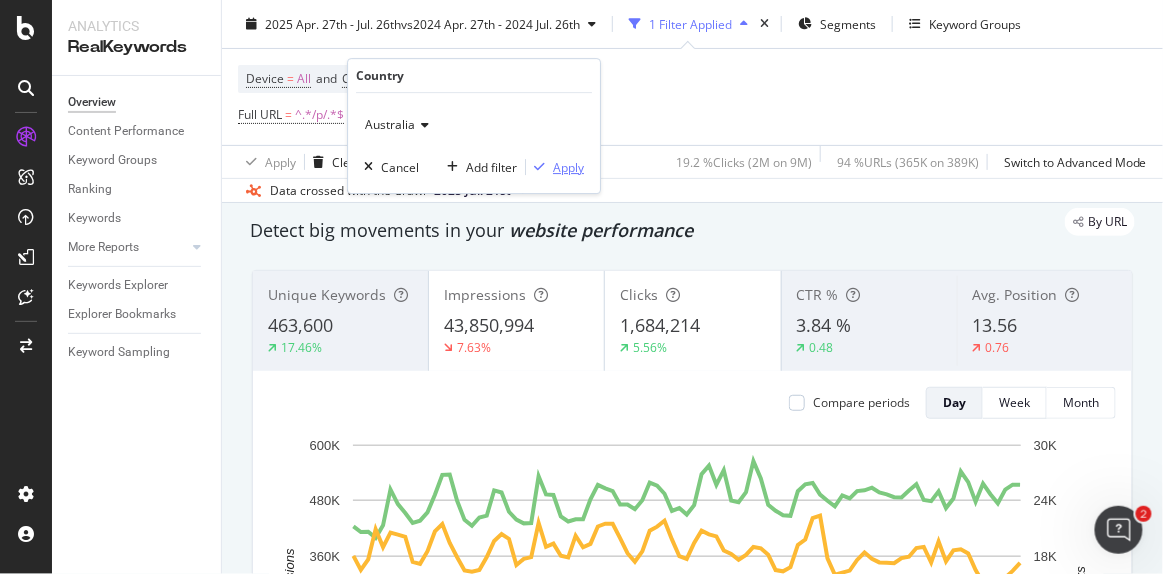 click on "Apply" at bounding box center [568, 167] 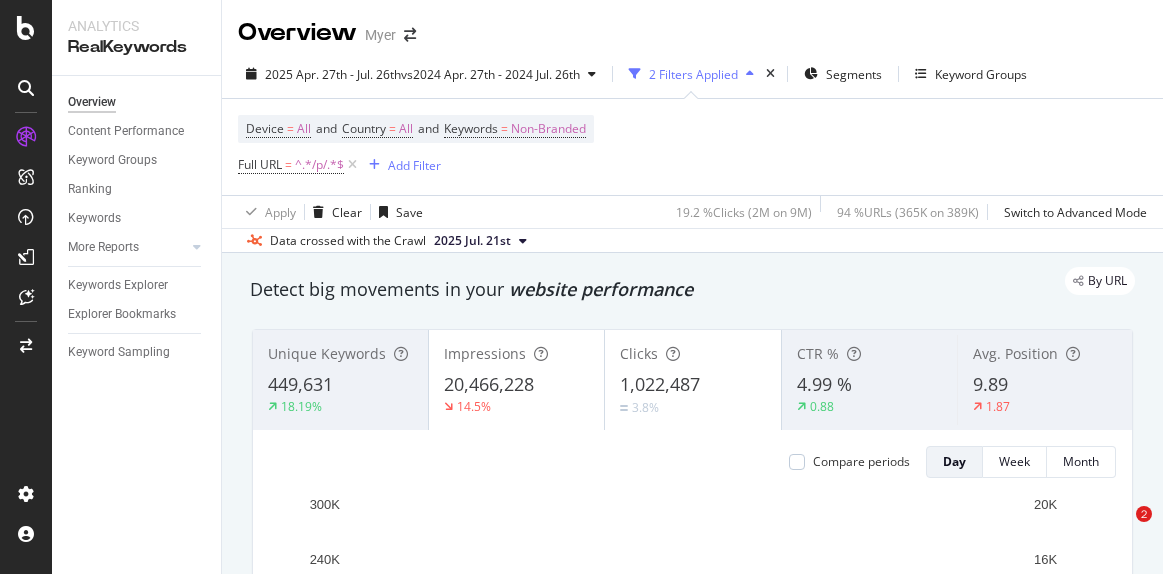 scroll, scrollTop: 0, scrollLeft: 0, axis: both 